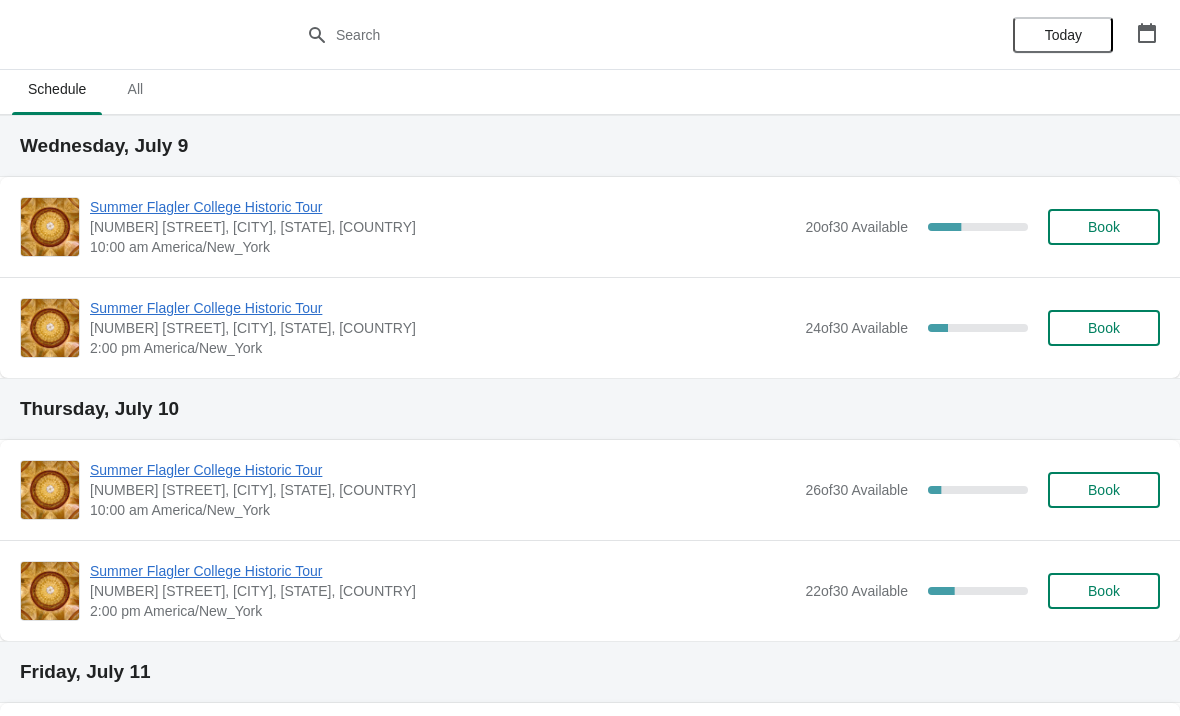 scroll, scrollTop: 0, scrollLeft: 0, axis: both 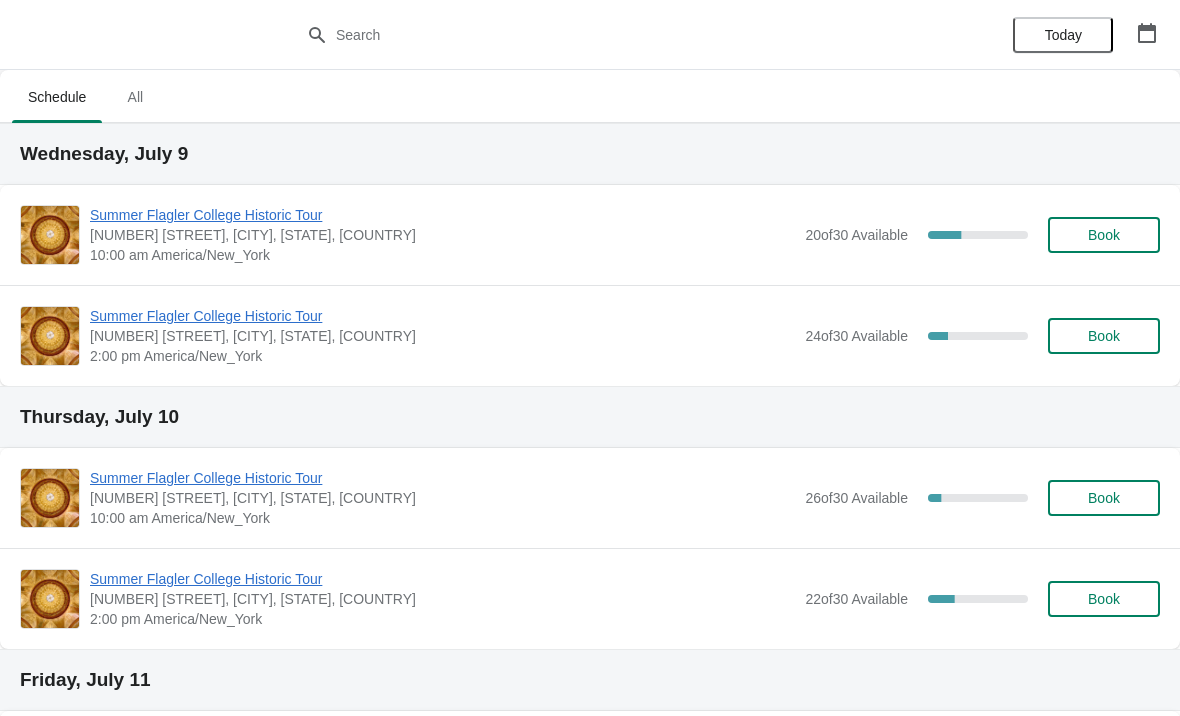 click on "Summer Flagler College Historic Tour" at bounding box center (442, 215) 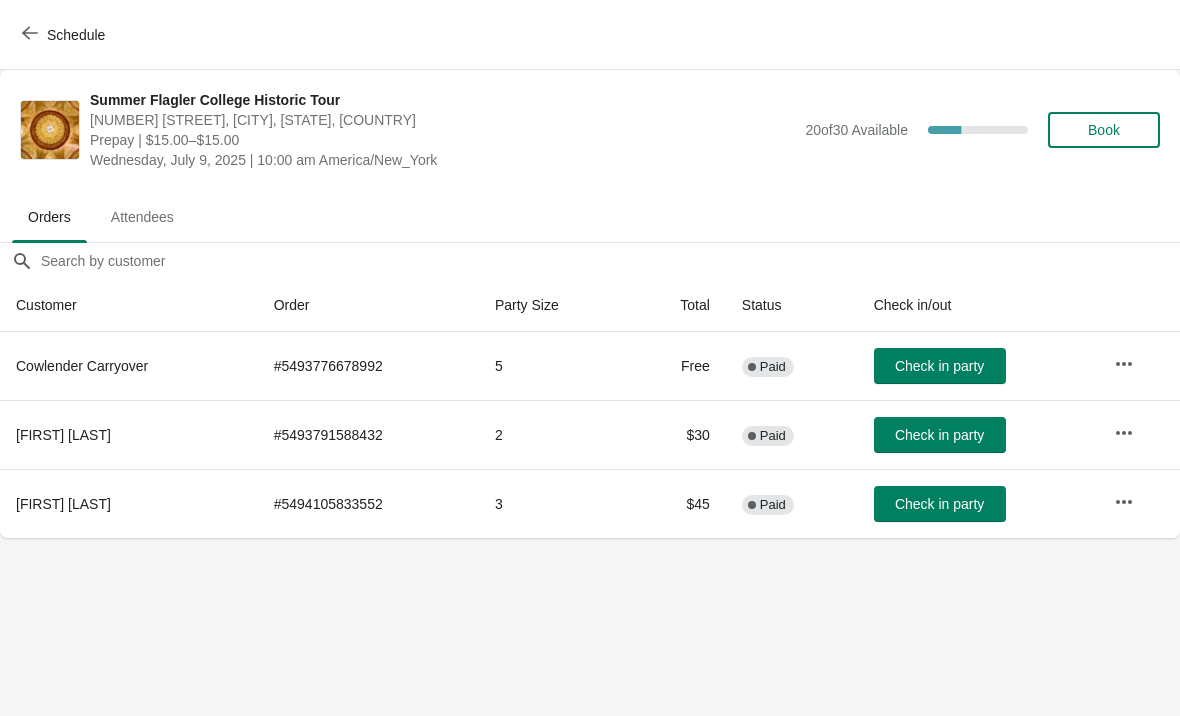 click on "Schedule" at bounding box center (65, 35) 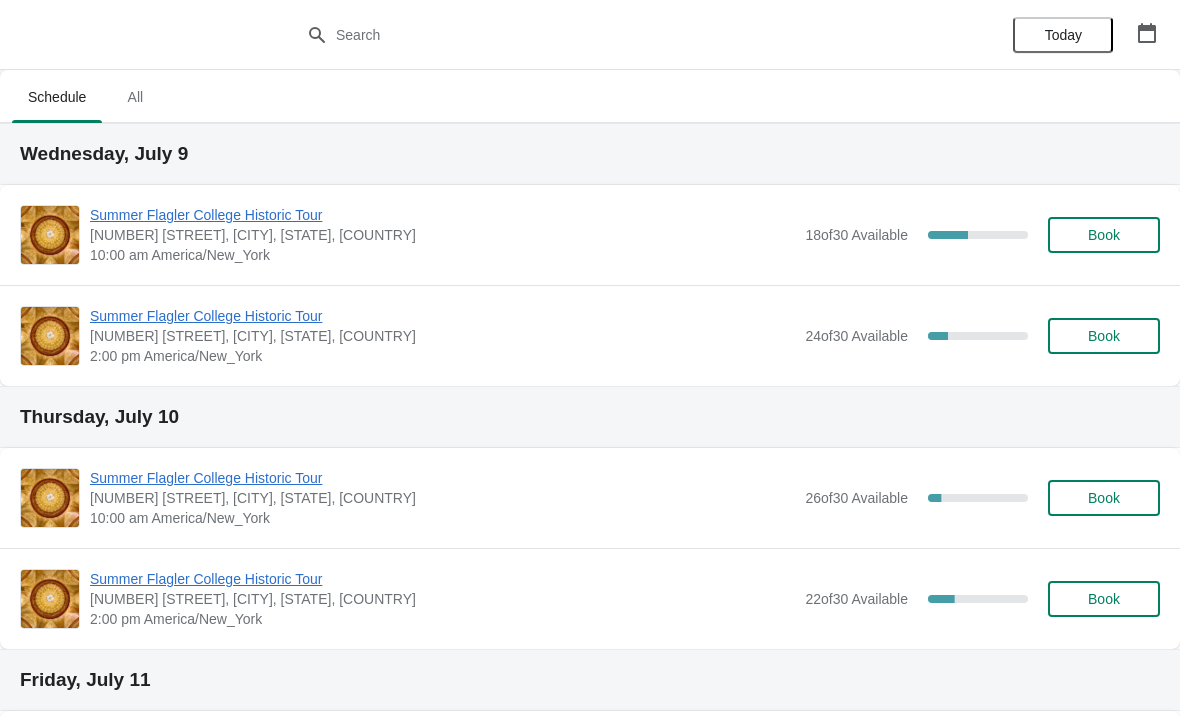 click on "Summer Flagler College Historic Tour" at bounding box center [442, 215] 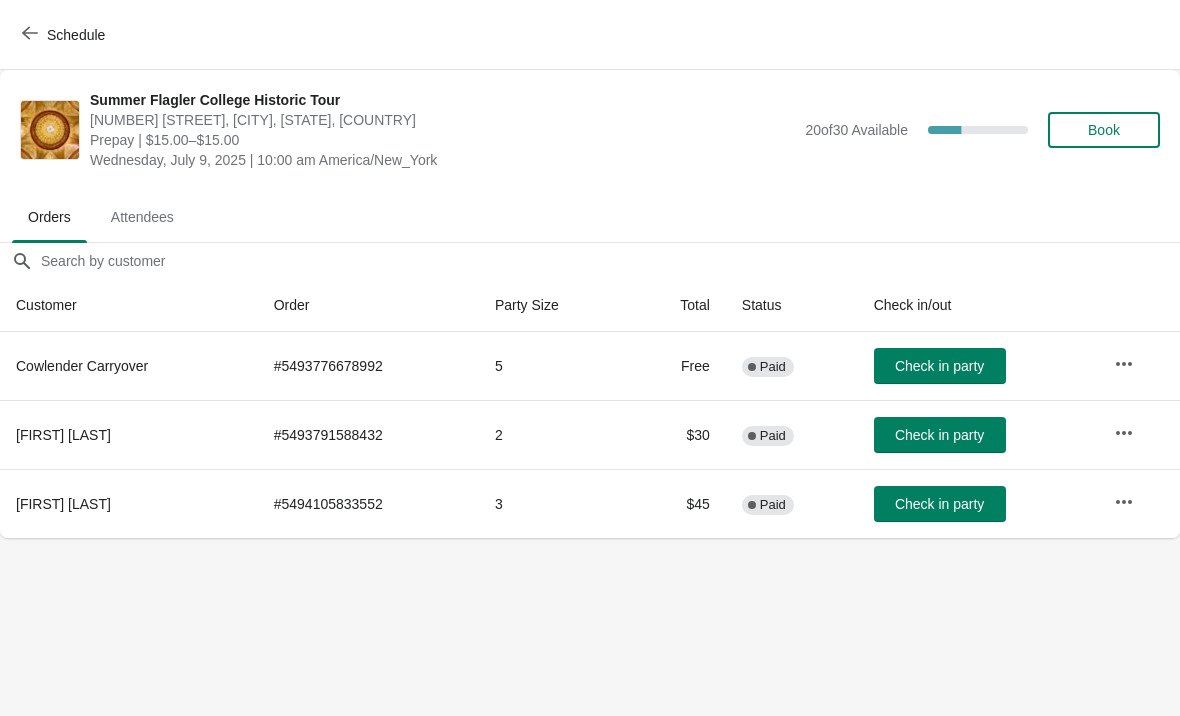 click on "Schedule" at bounding box center [65, 35] 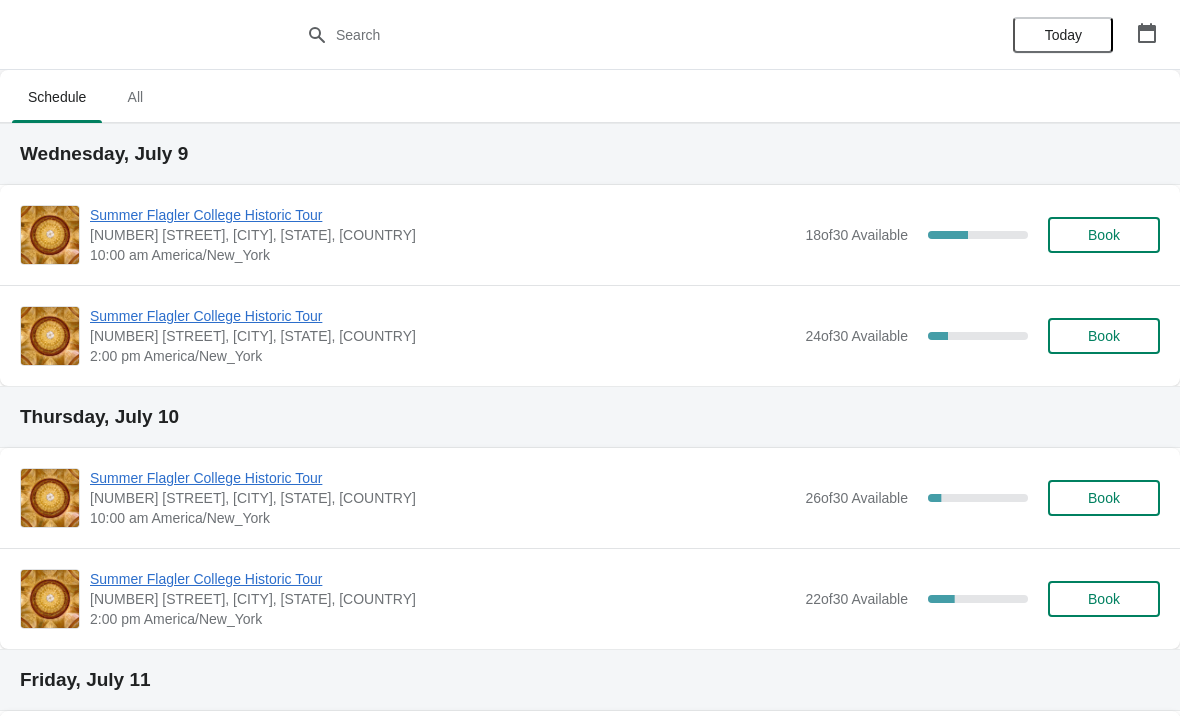 click on "Schedule All" at bounding box center (590, 96) 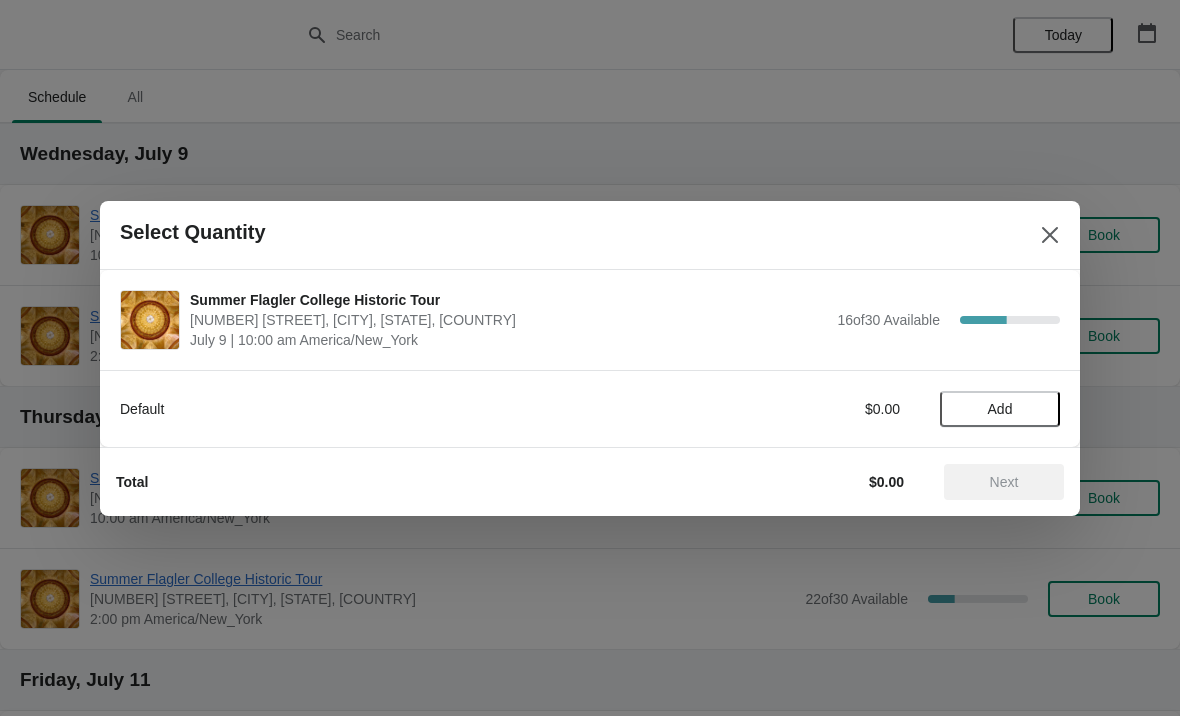 click on "Add" at bounding box center [1000, 409] 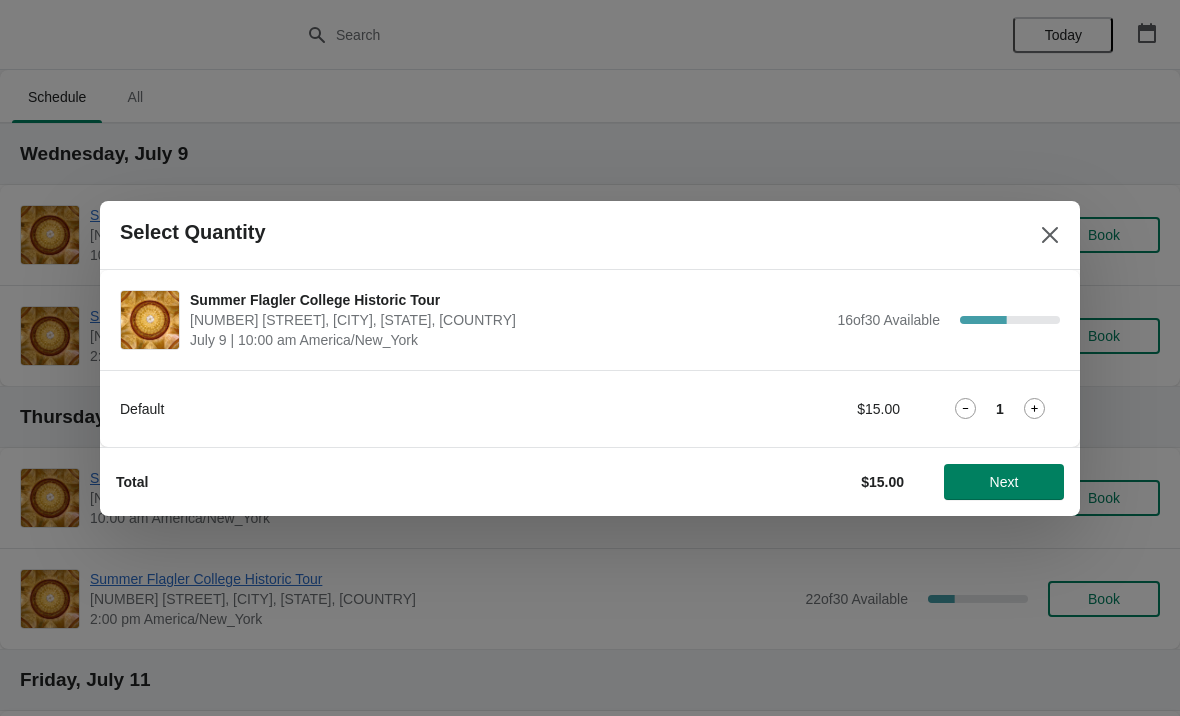 click at bounding box center (1034, 408) 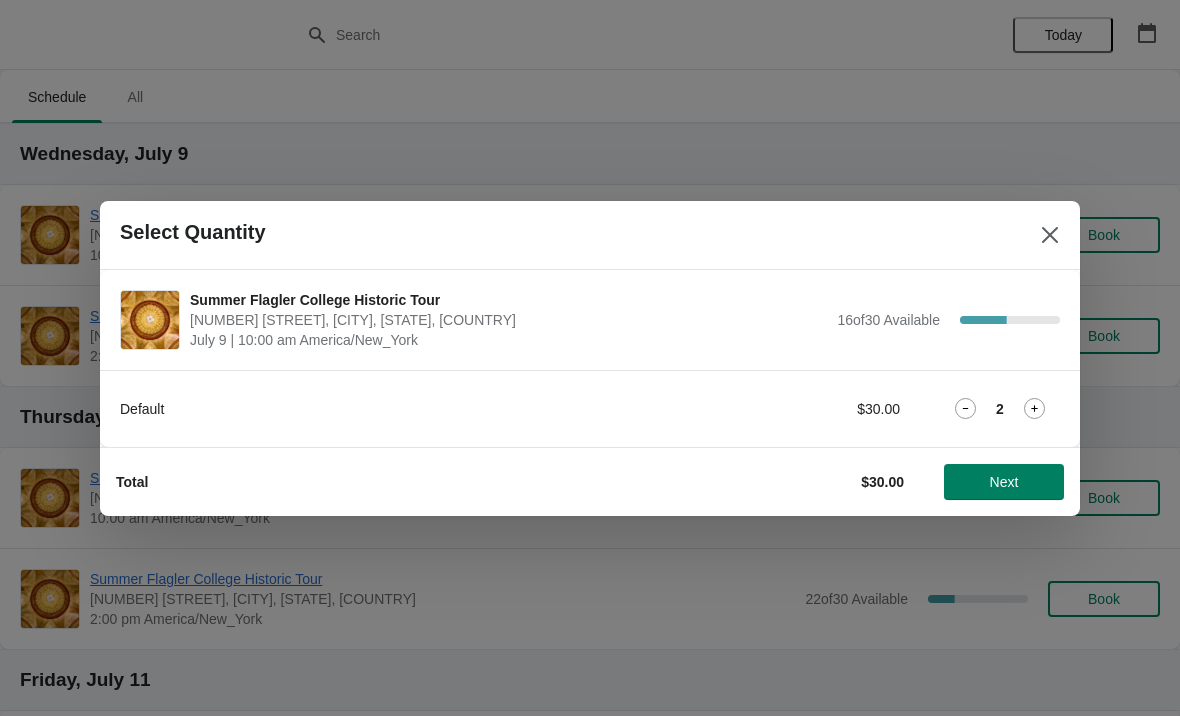 click on "Next" at bounding box center (1004, 482) 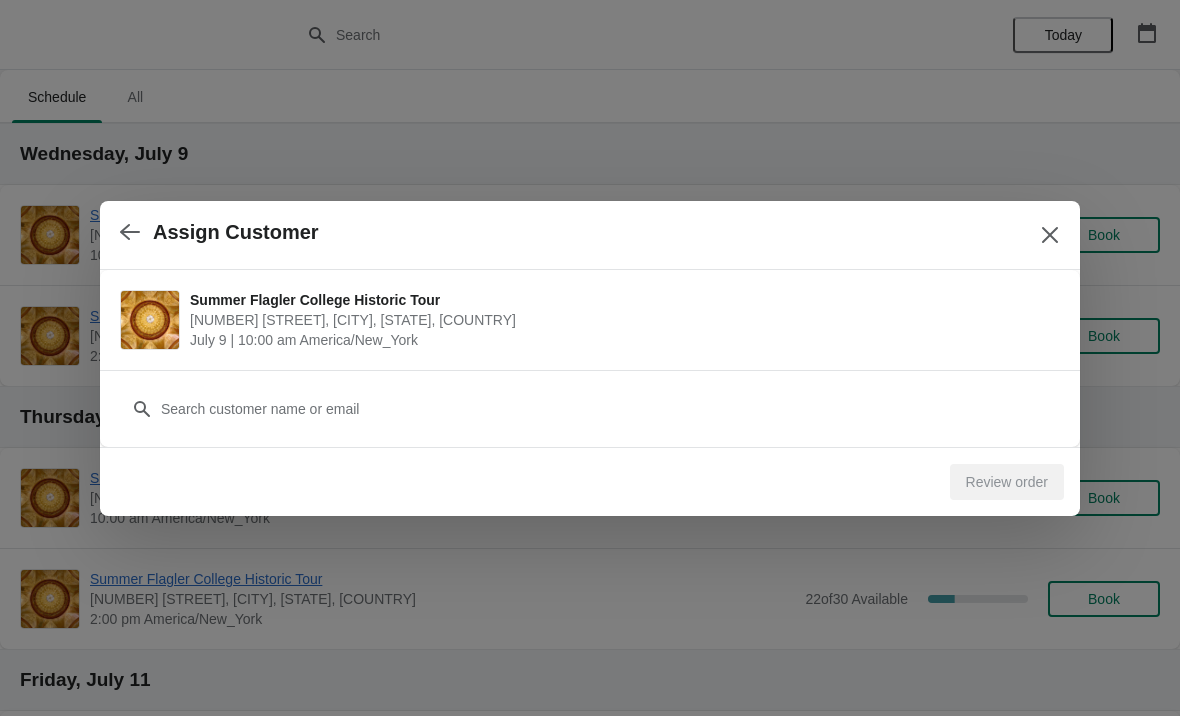 click on "Customer" at bounding box center (590, 399) 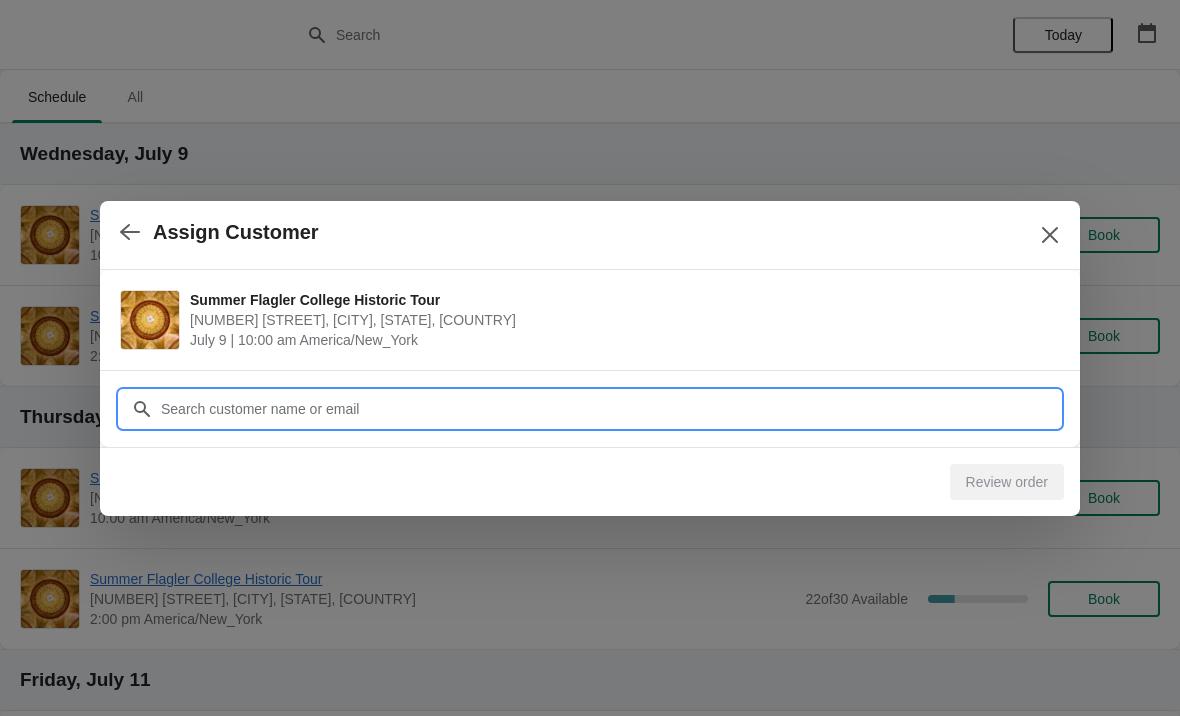 click on "Customer" at bounding box center [610, 409] 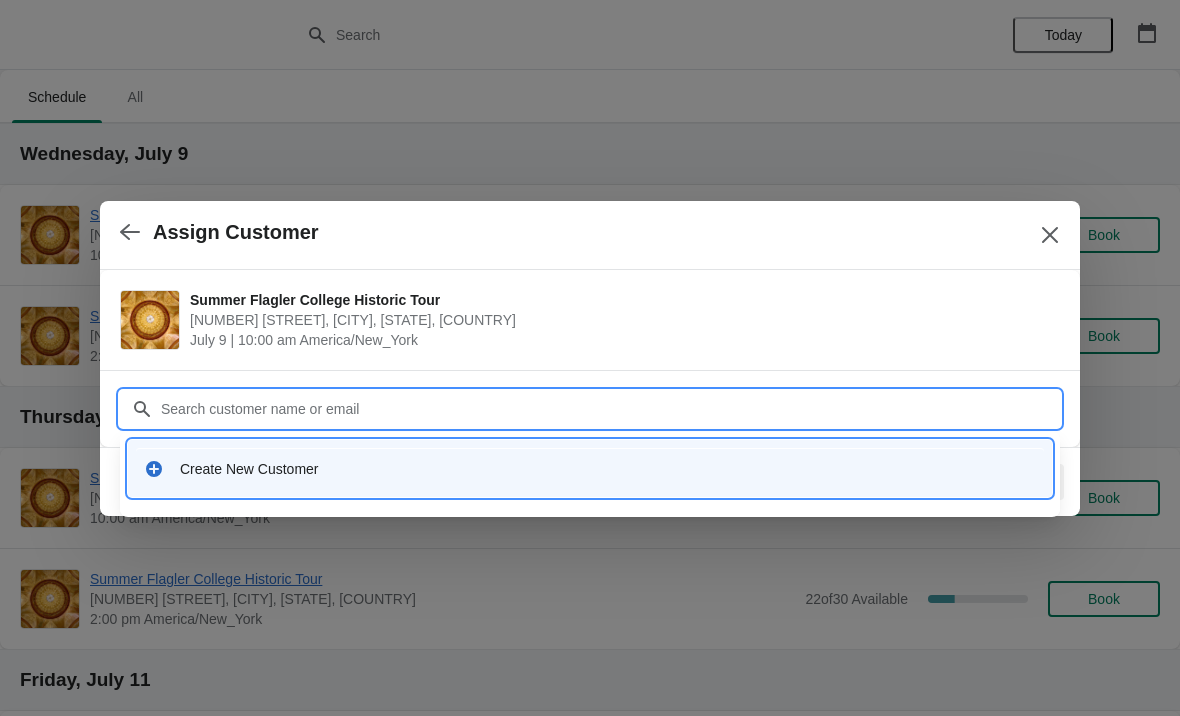 click on "Create New Customer" at bounding box center [590, 468] 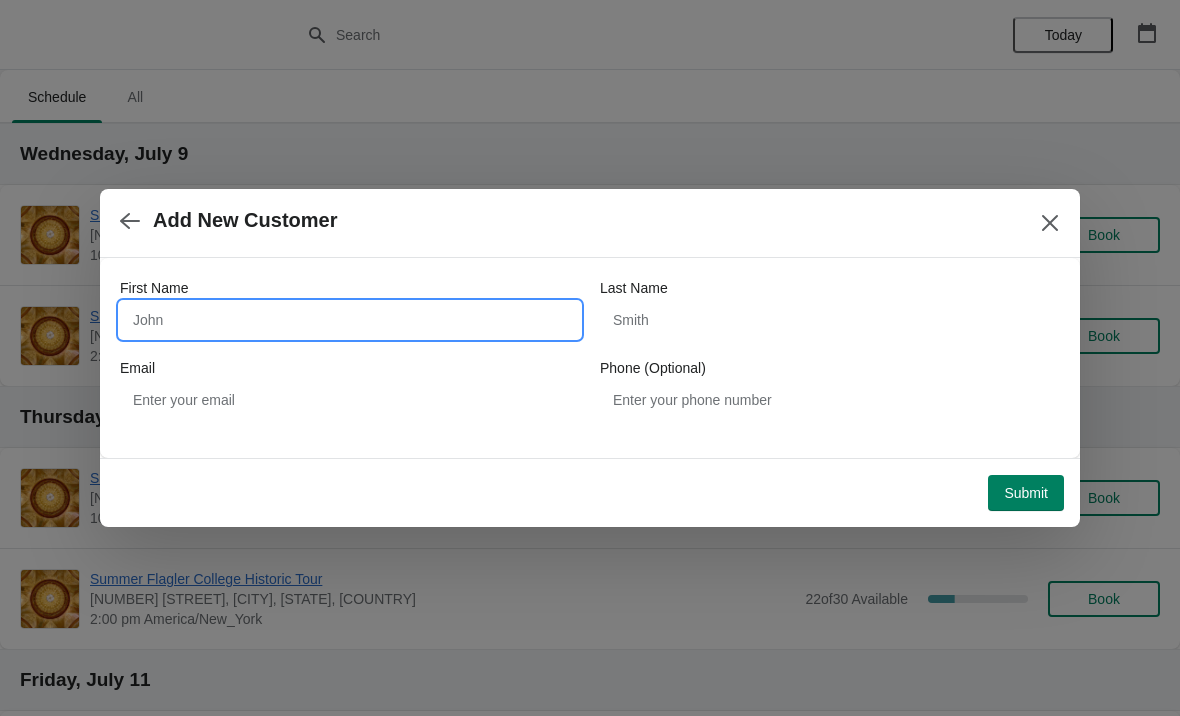 click on "First Name" at bounding box center [350, 320] 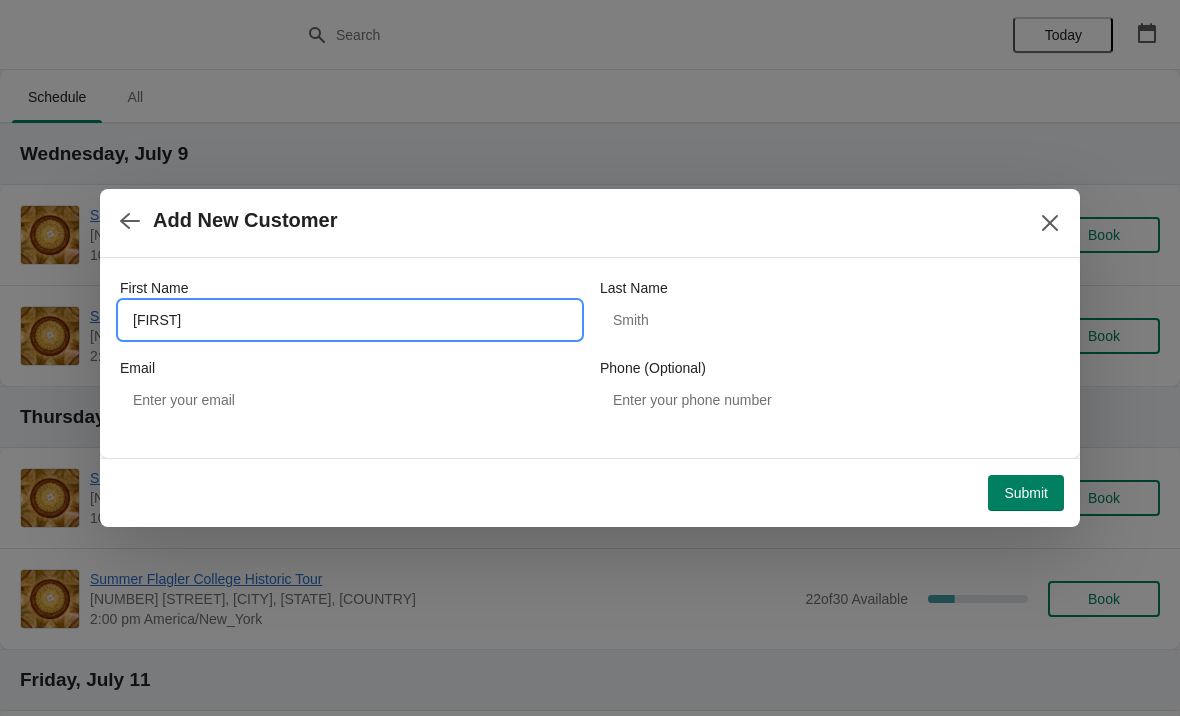 type on "[FIRST]" 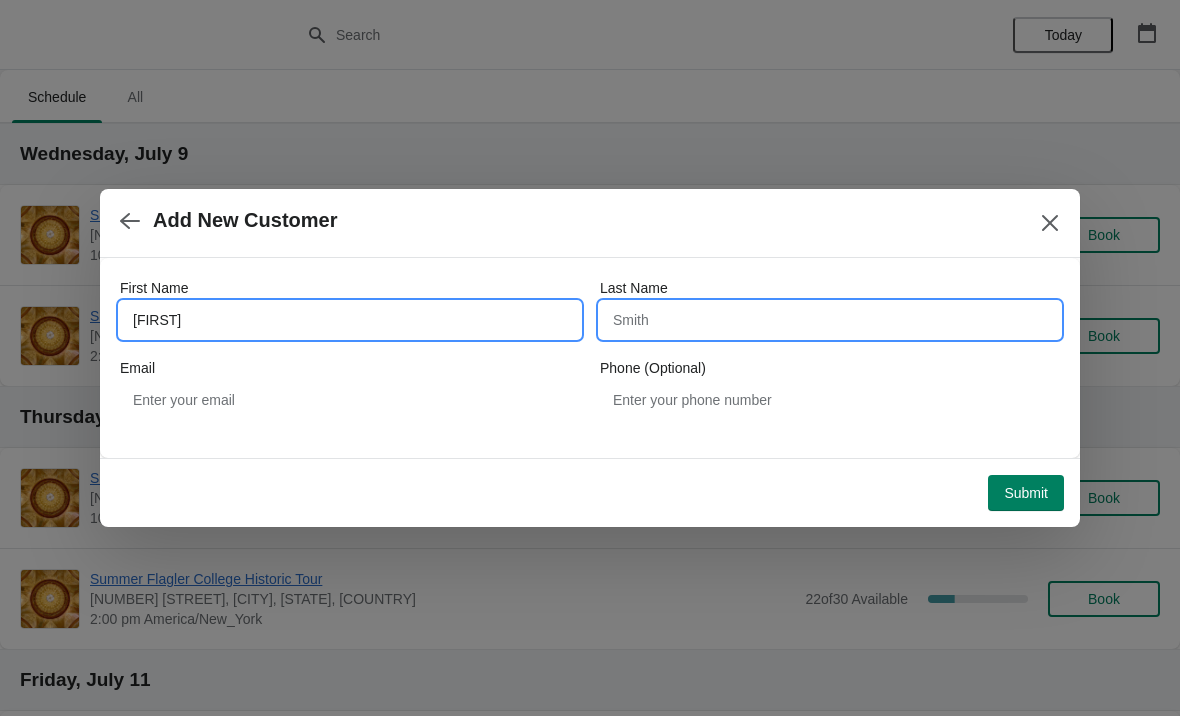 click on "Last Name" at bounding box center [830, 320] 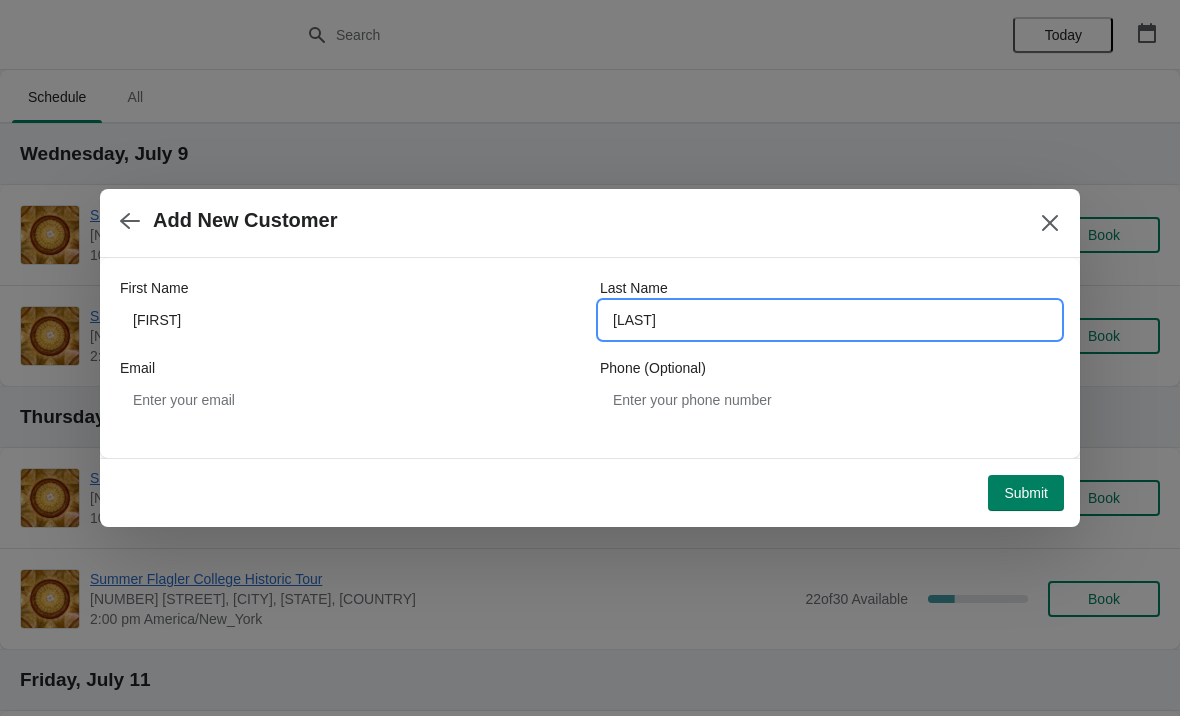 type on "[LAST]" 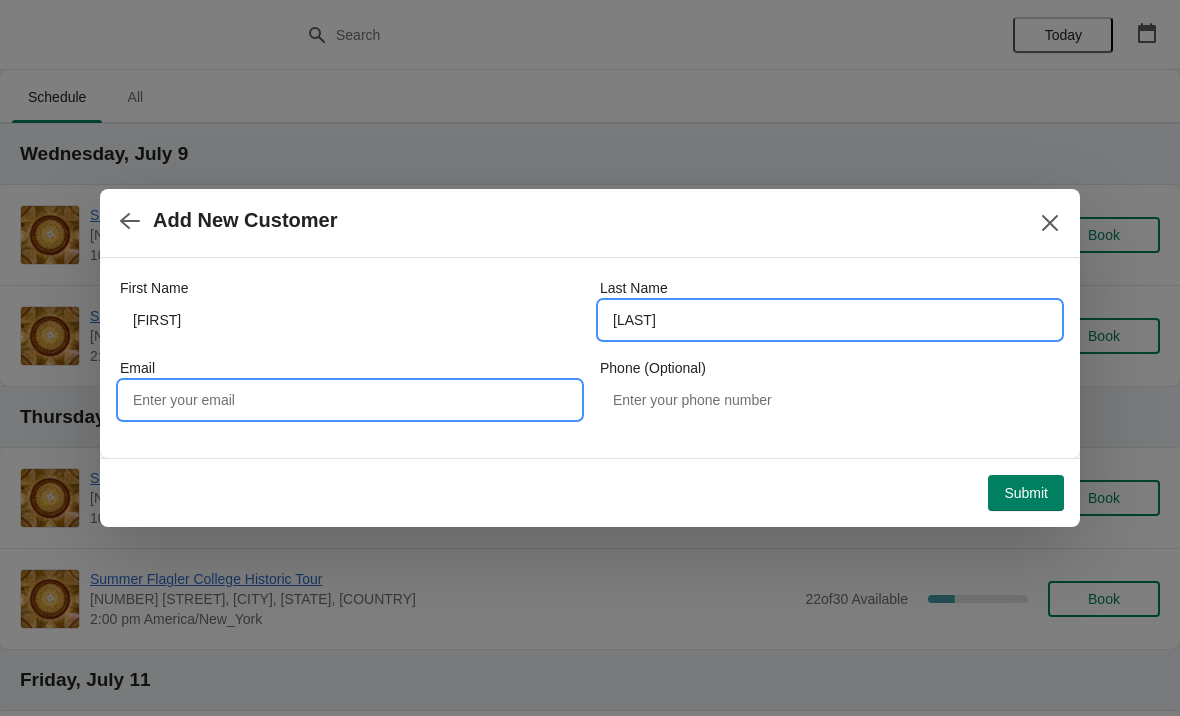 click on "Email" at bounding box center [350, 400] 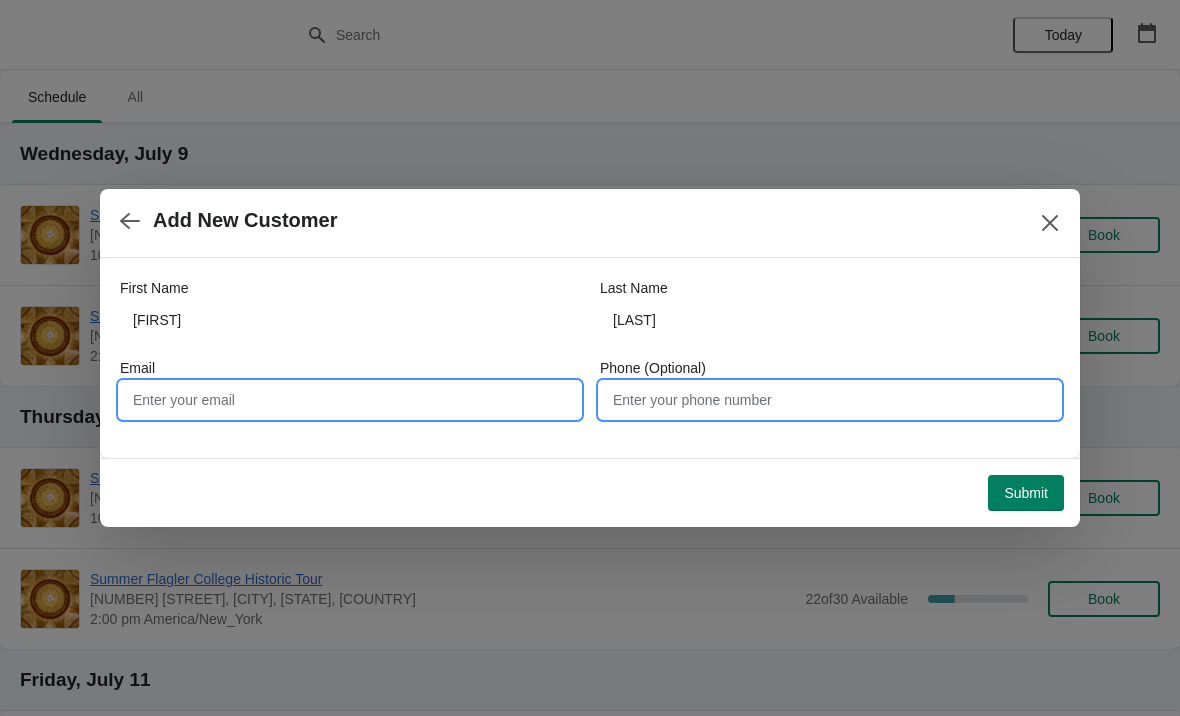 click on "Phone (Optional)" at bounding box center [830, 400] 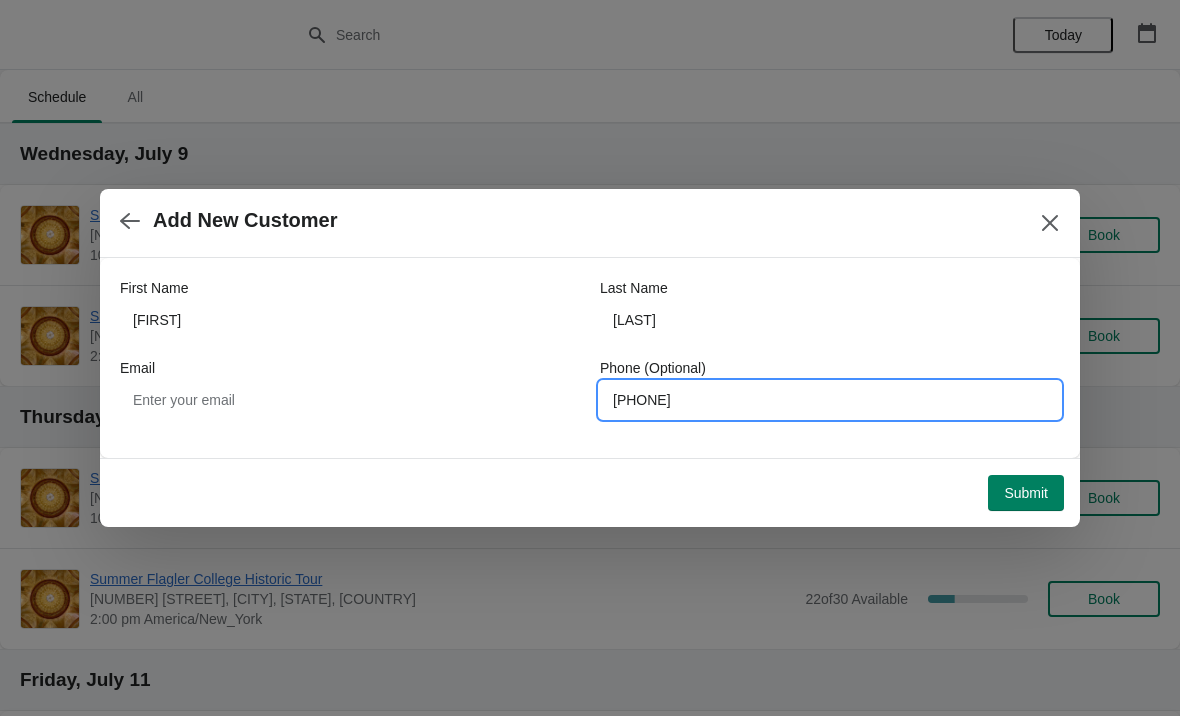 type on "[PHONE]" 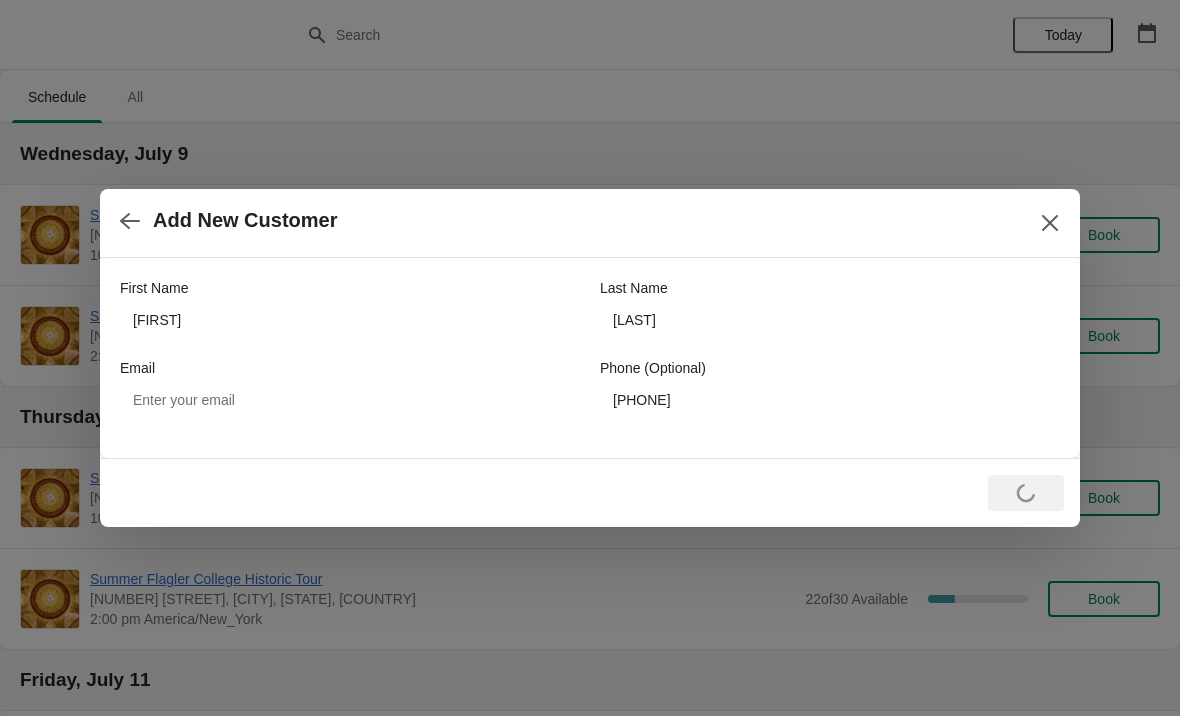 click at bounding box center [590, 358] 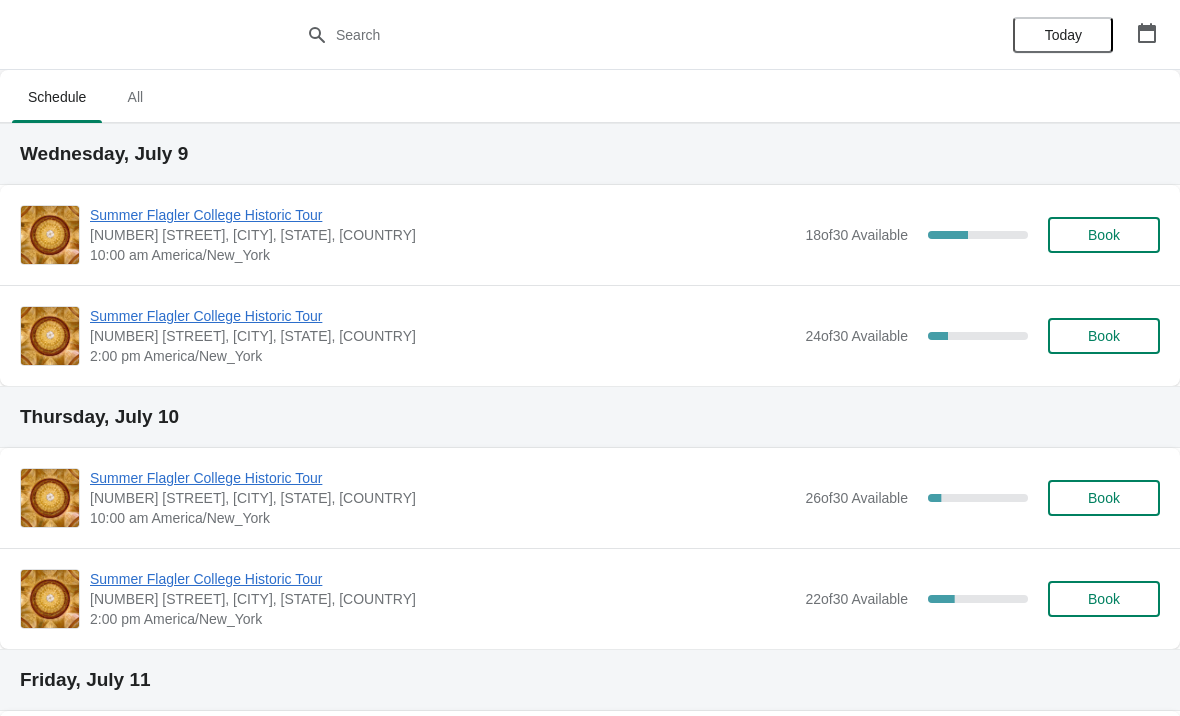 click on "Book" at bounding box center (1104, 235) 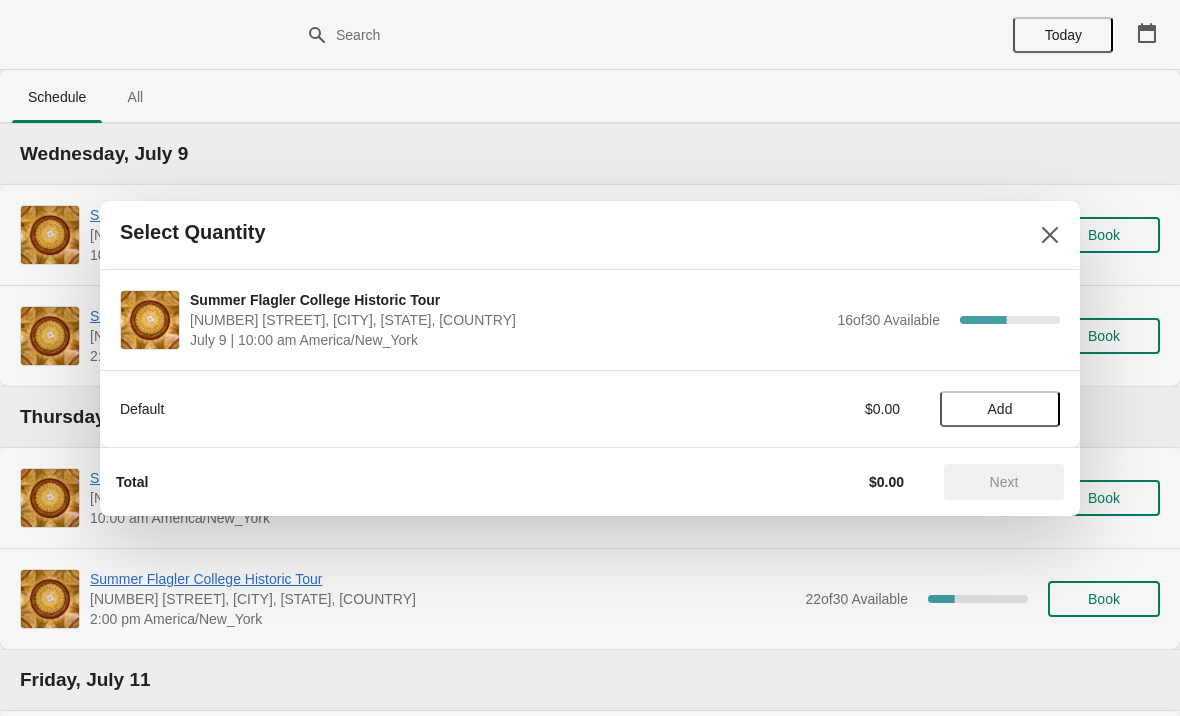 click on "Add" at bounding box center (1000, 409) 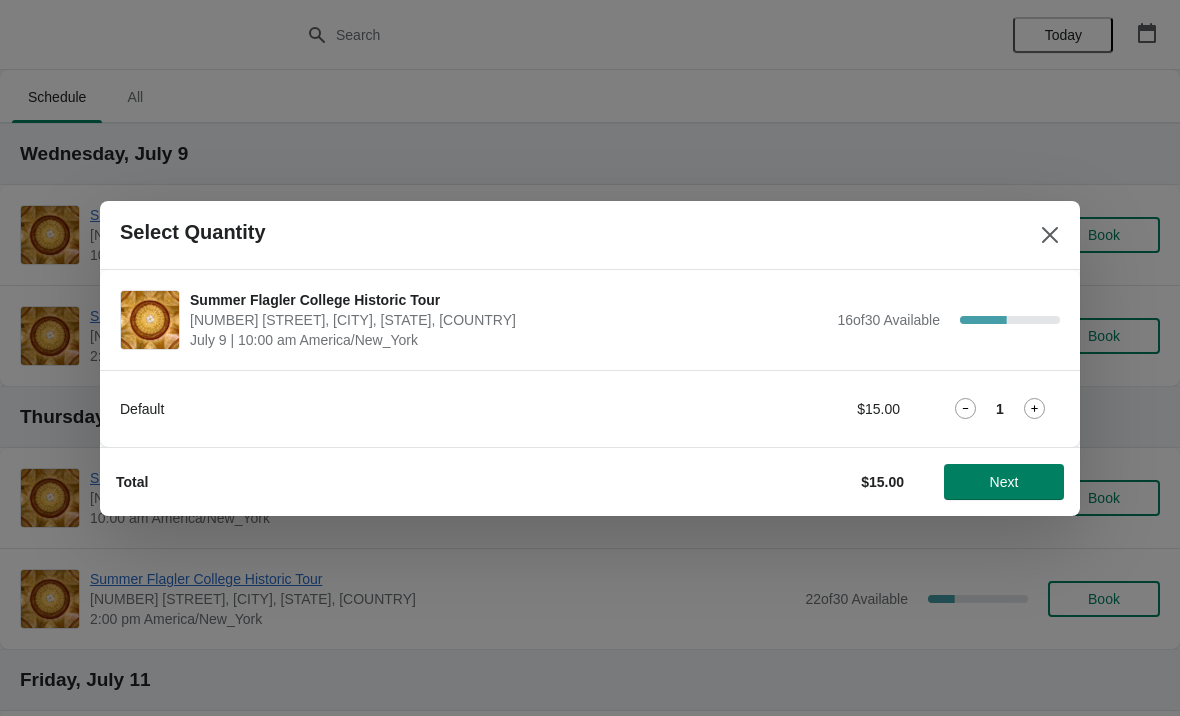 click at bounding box center (1034, 408) 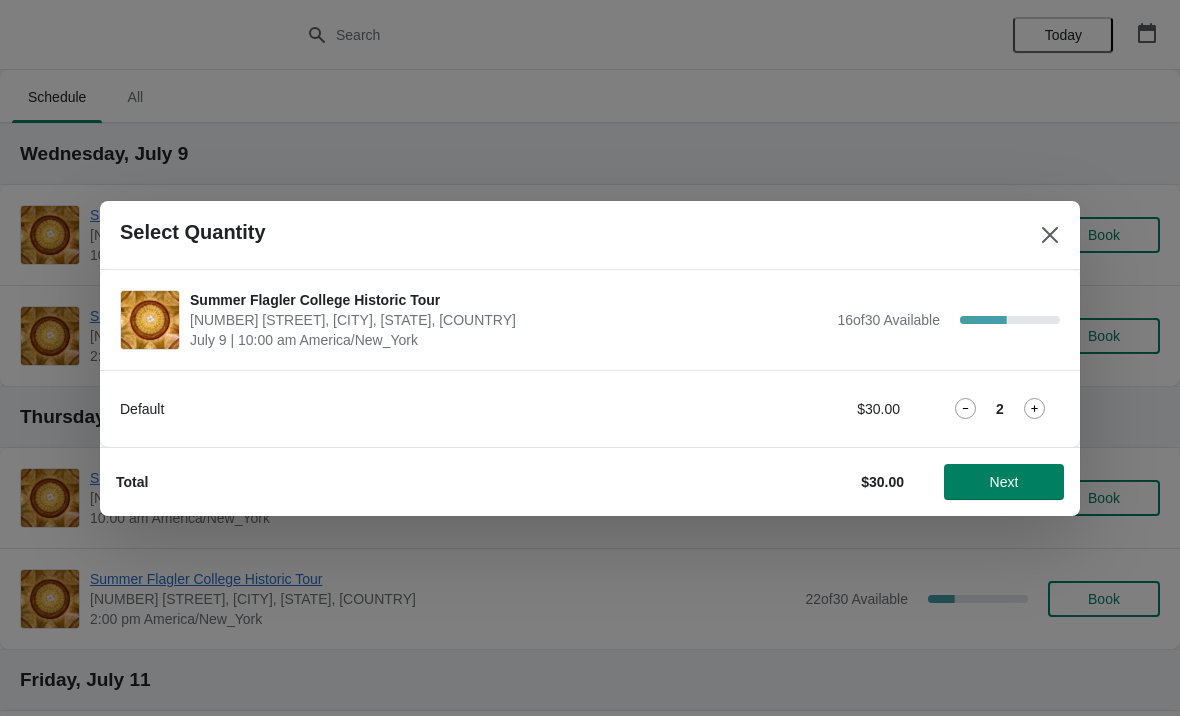 click on "Next" at bounding box center [1004, 482] 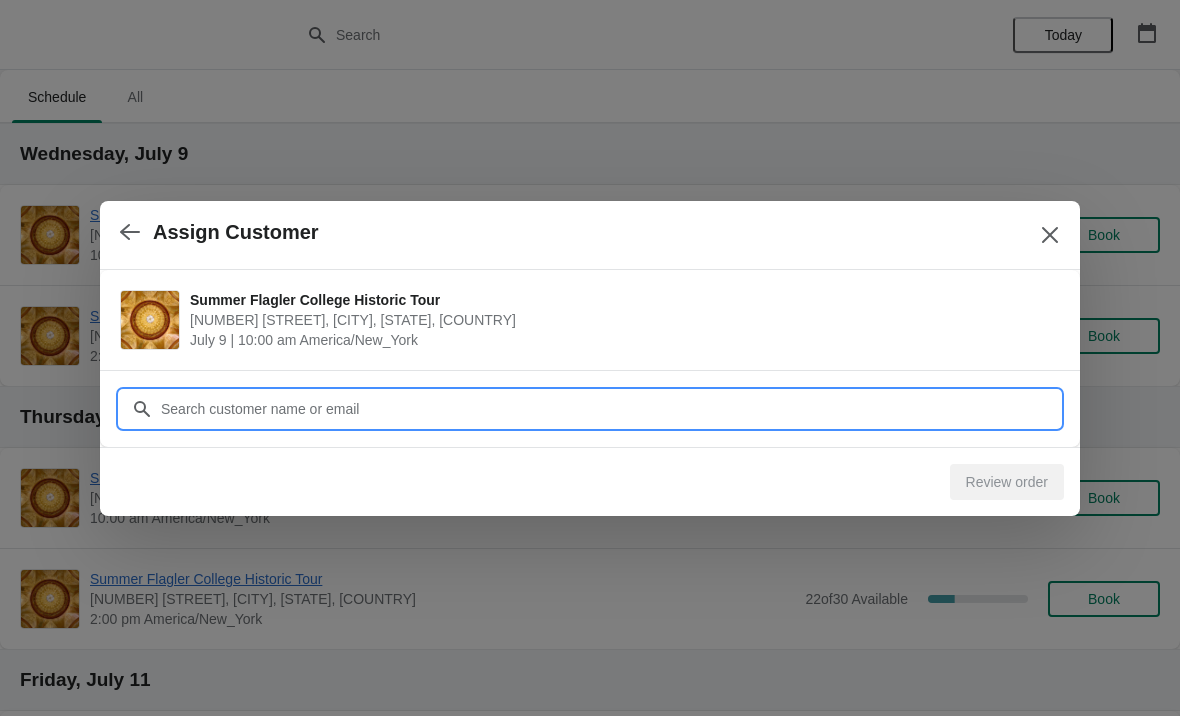 click on "Customer" at bounding box center (610, 409) 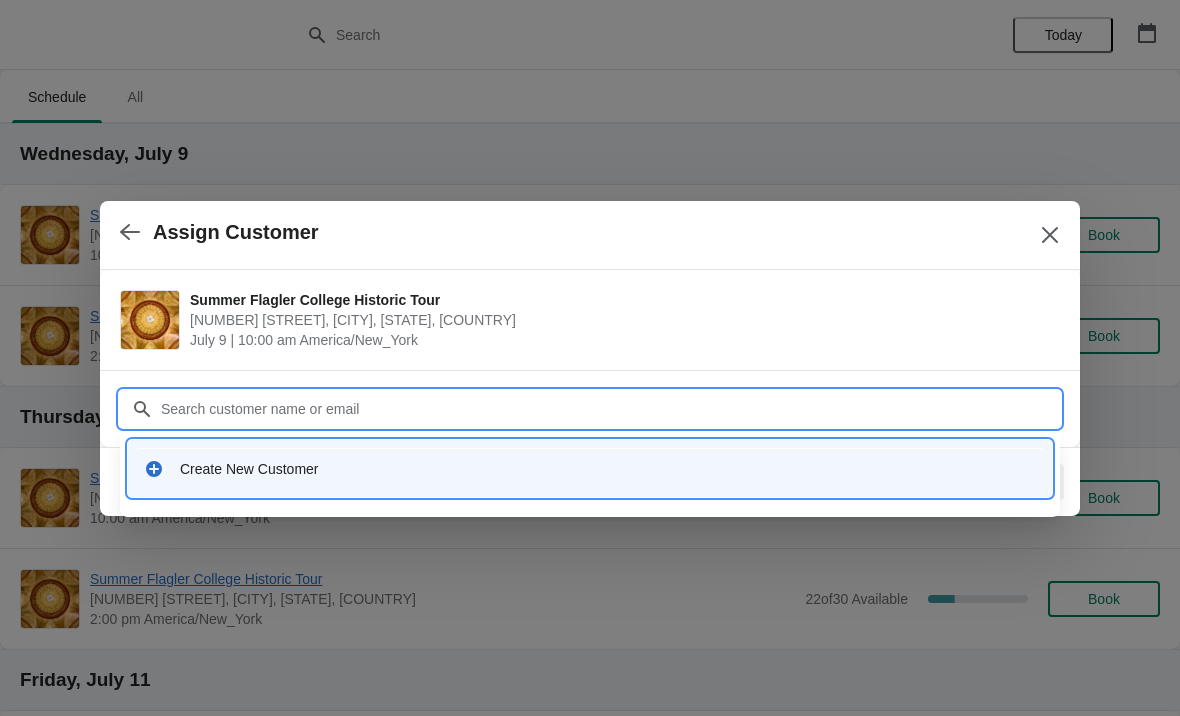 click on "Create New Customer" at bounding box center (608, 469) 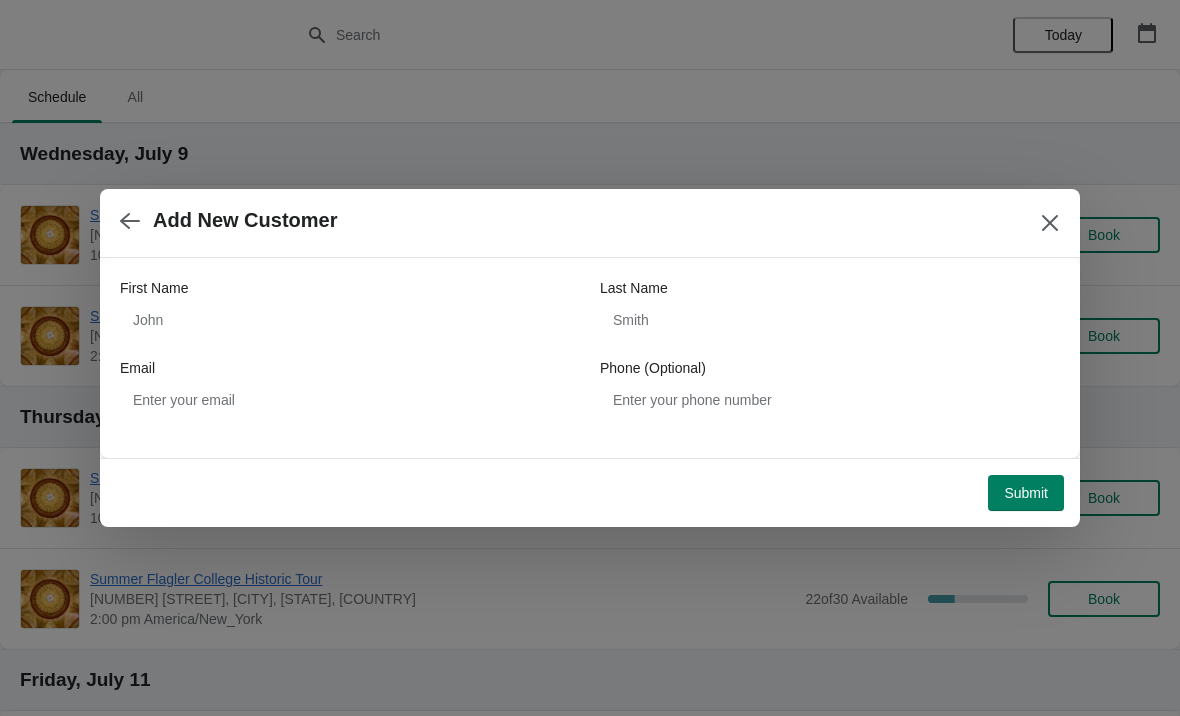 click at bounding box center (1050, 223) 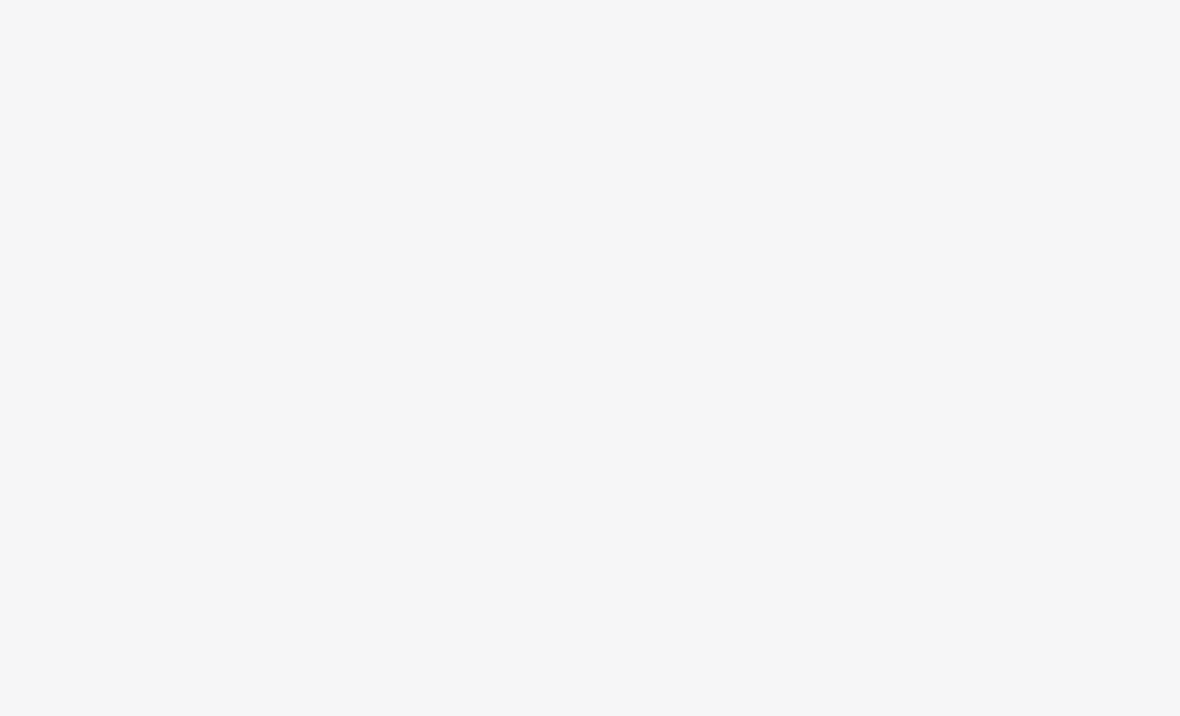 scroll, scrollTop: 0, scrollLeft: 0, axis: both 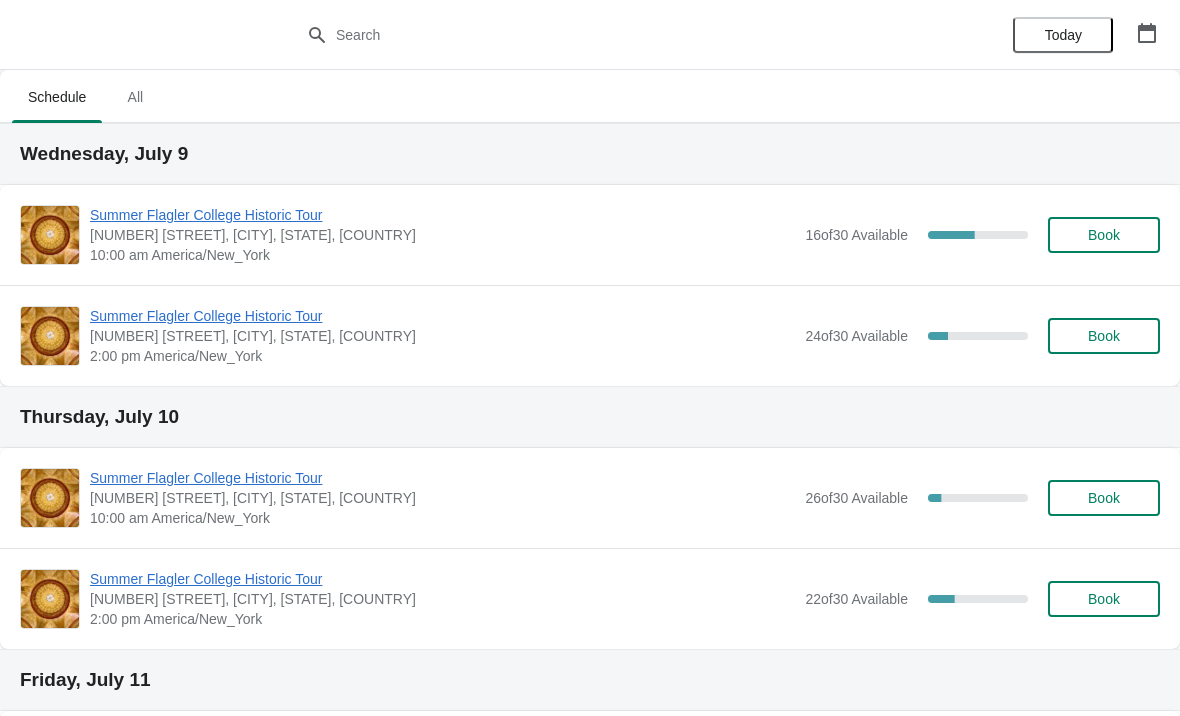 click on "Summer Flagler College Historic Tour" at bounding box center [442, 215] 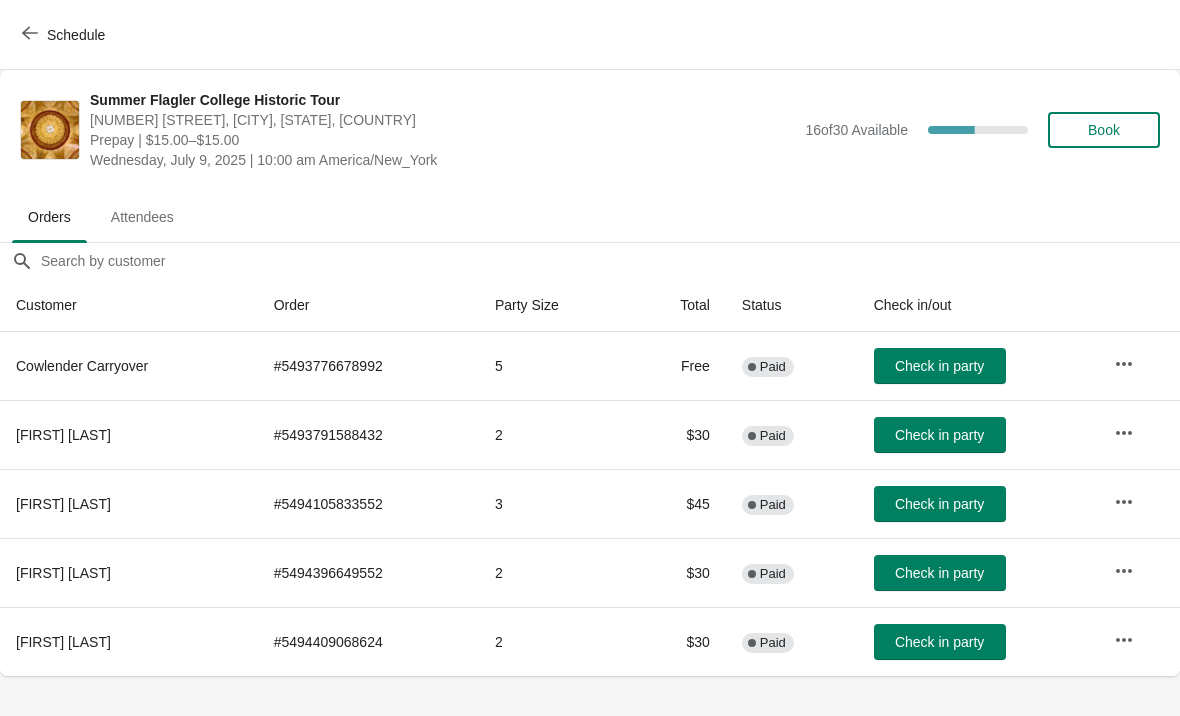 click on "Check in party" at bounding box center [939, 366] 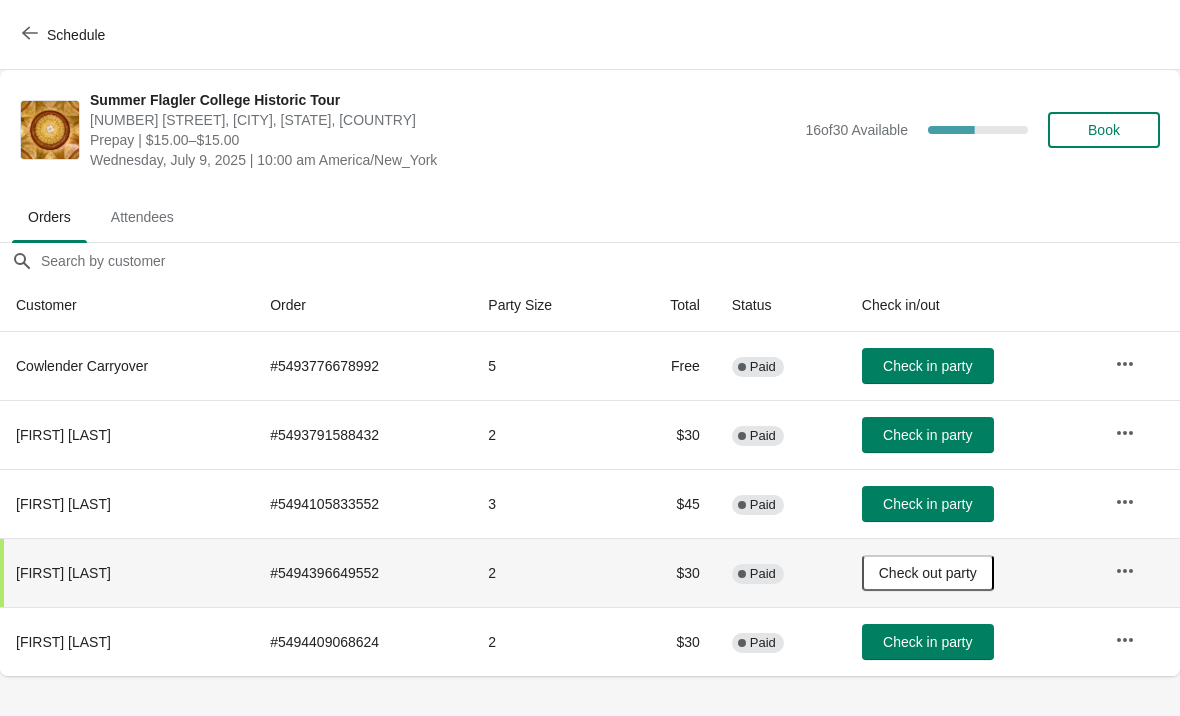 click on "Book" at bounding box center [1104, 130] 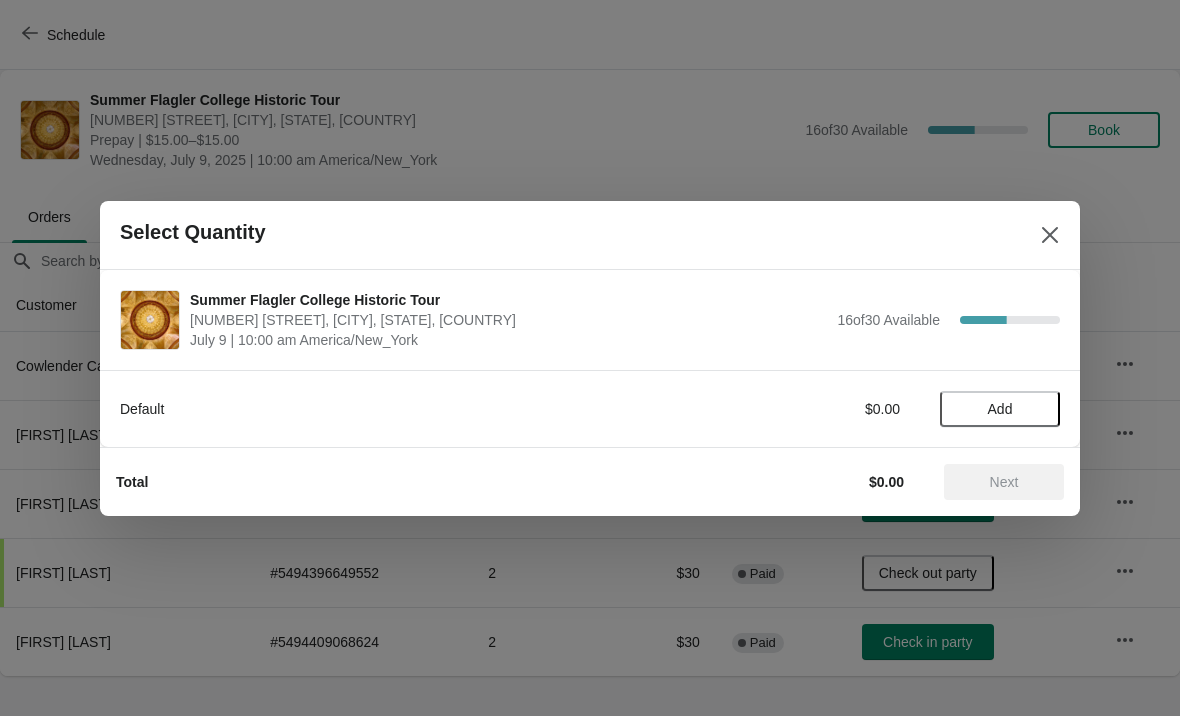 click on "Add" at bounding box center (1000, 409) 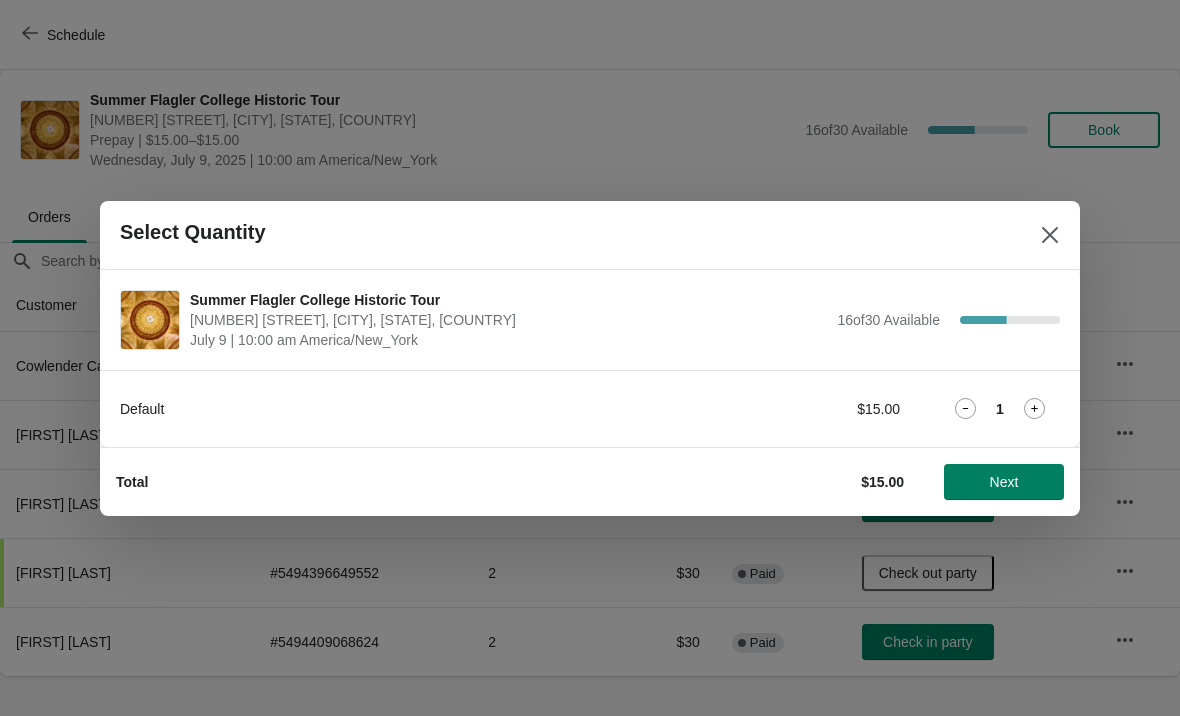click at bounding box center (1034, 408) 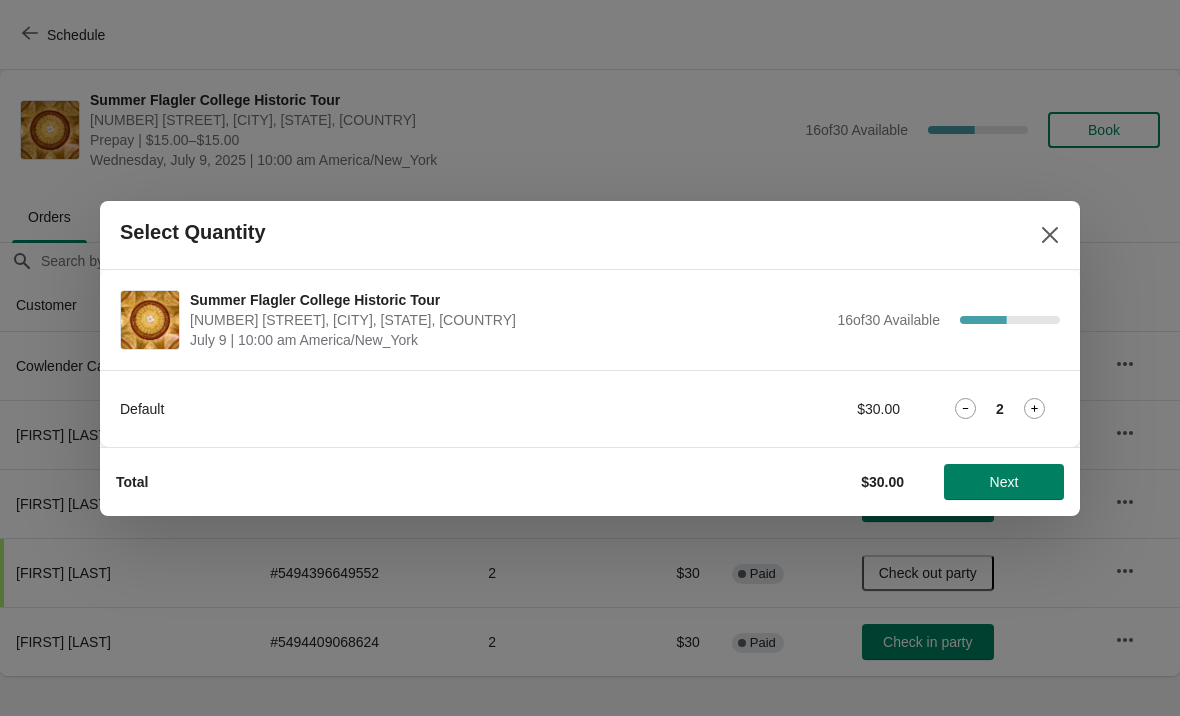 click at bounding box center [1034, 408] 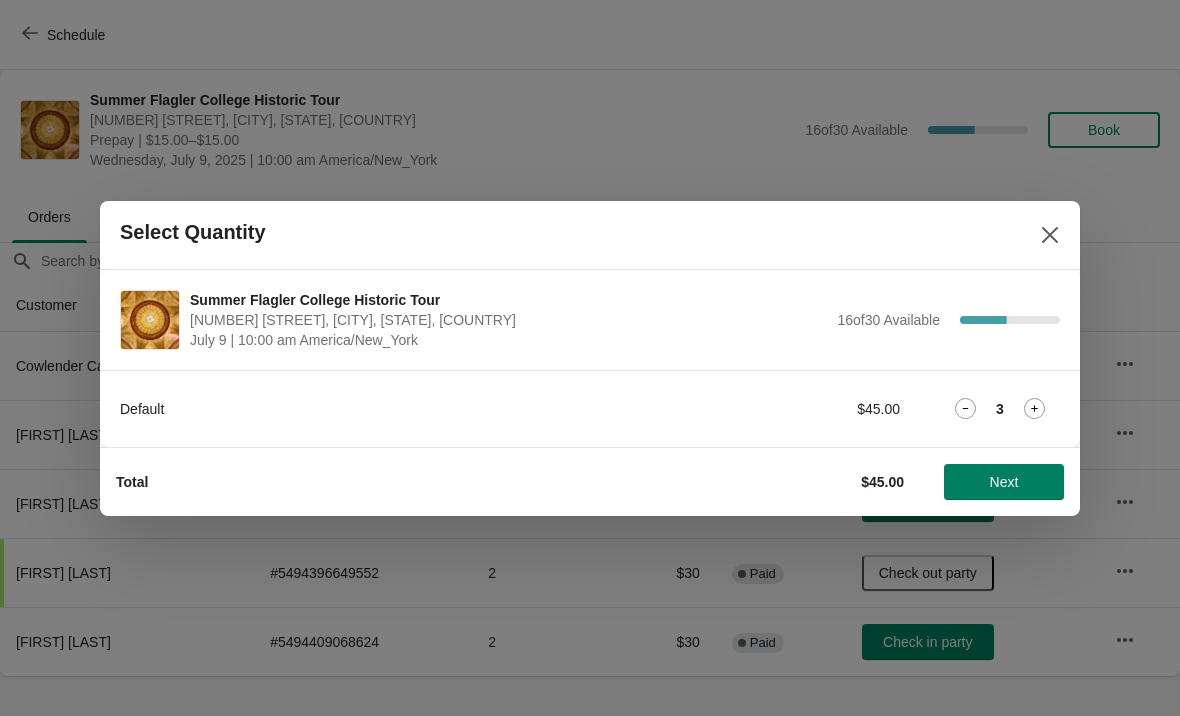 click at bounding box center [1034, 408] 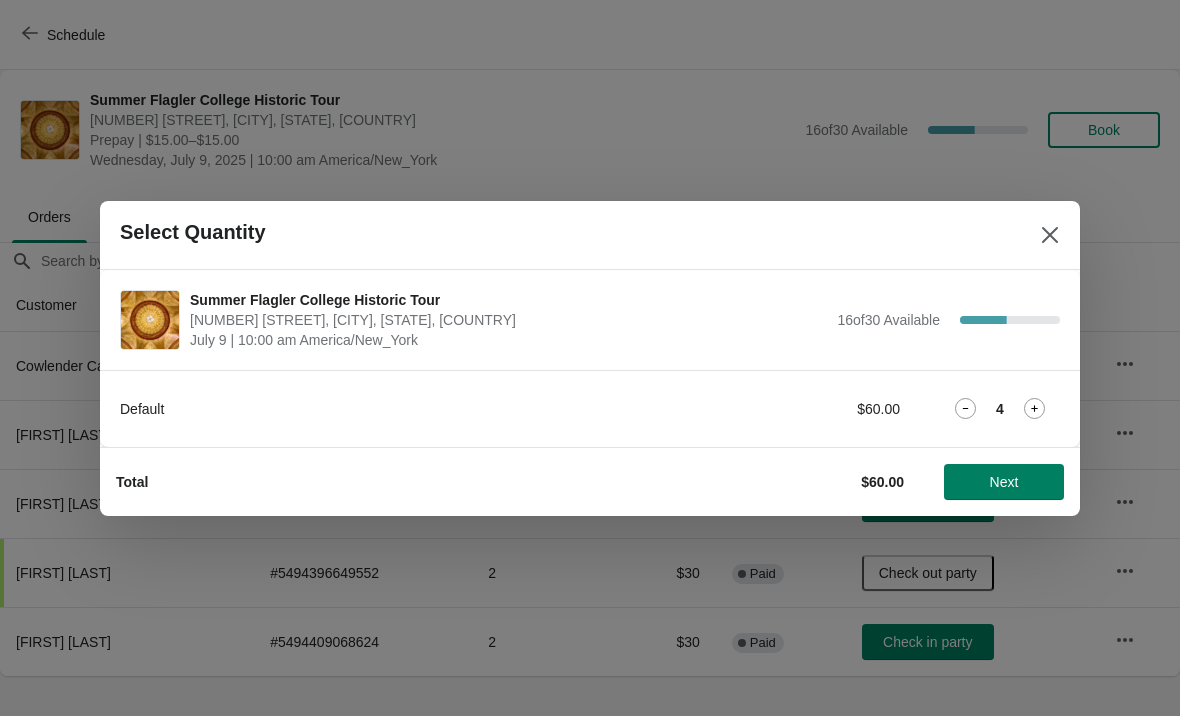 click on "Next" at bounding box center [1004, 482] 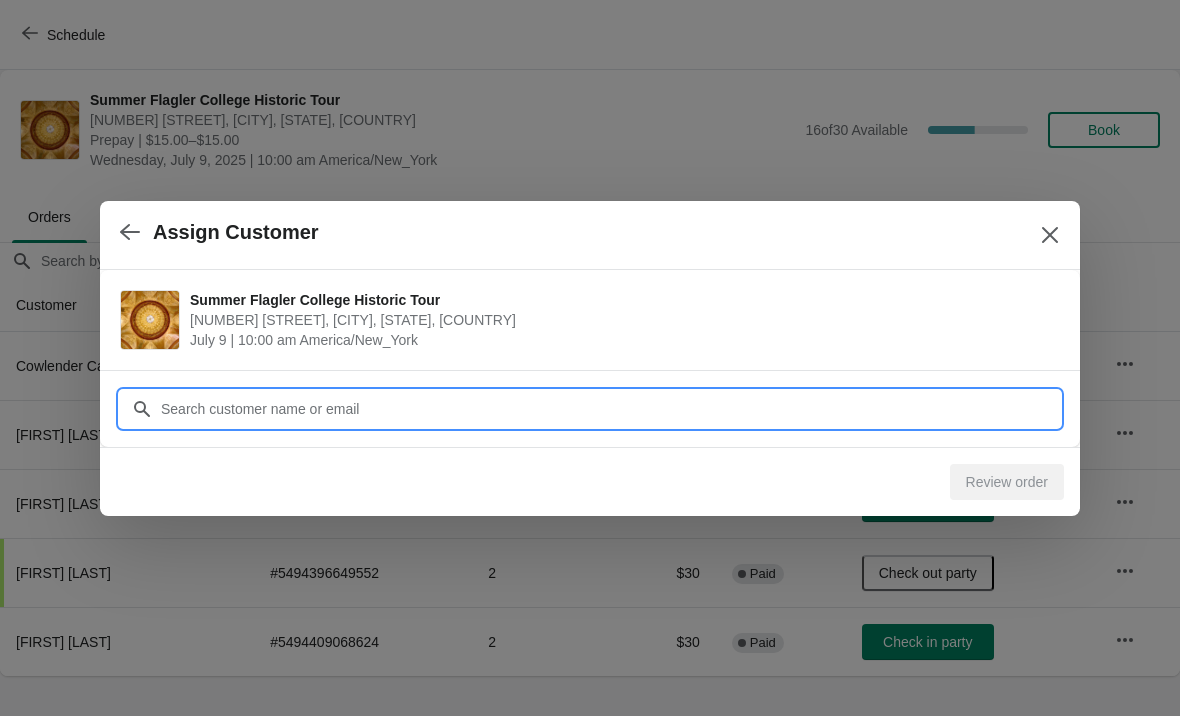 click on "Customer" at bounding box center (610, 409) 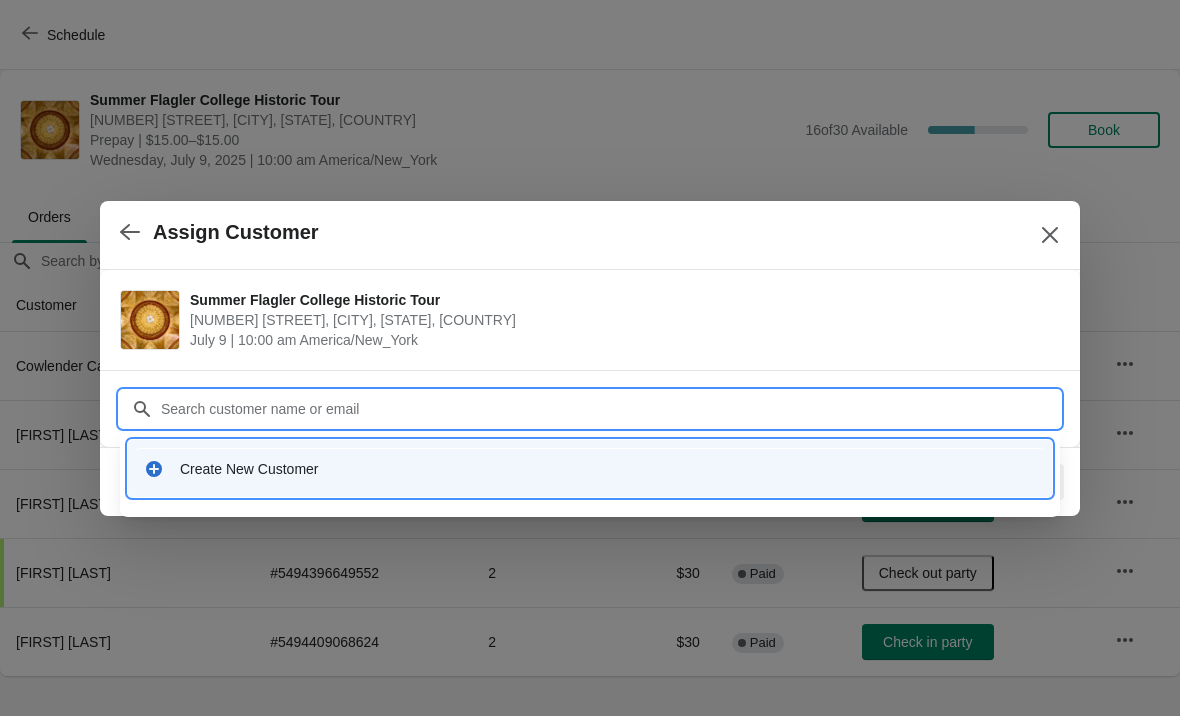 click on "Create New Customer" at bounding box center [608, 469] 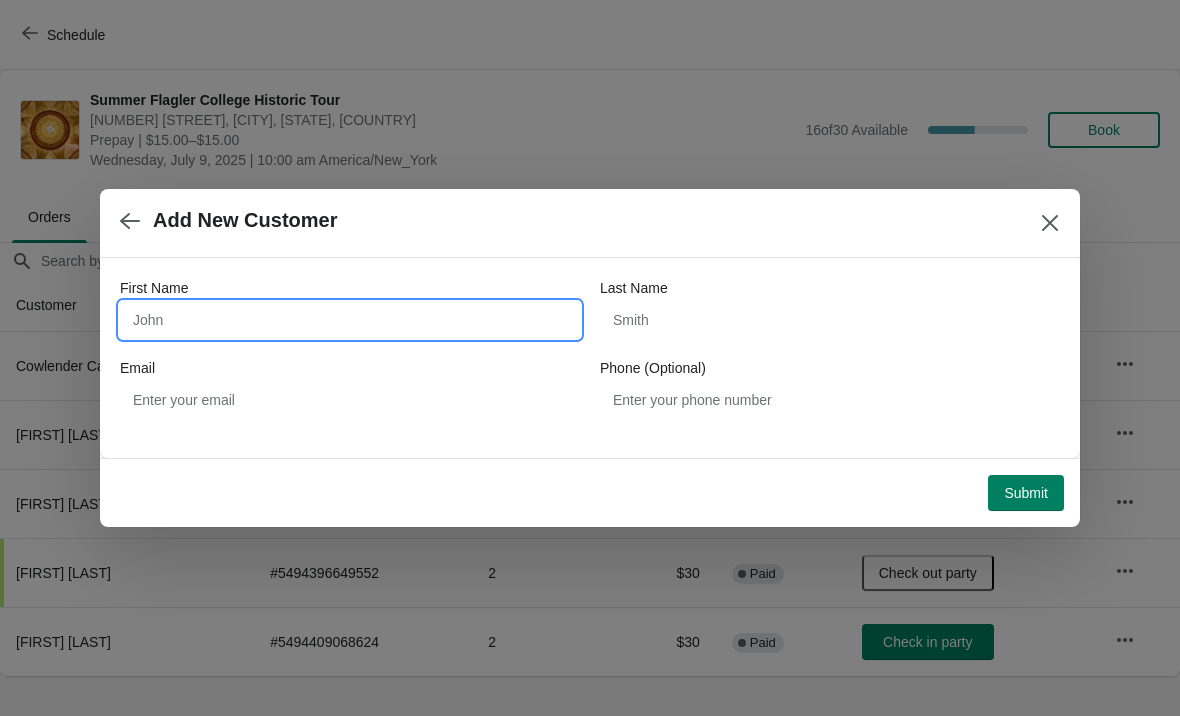 click on "First Name" at bounding box center (350, 320) 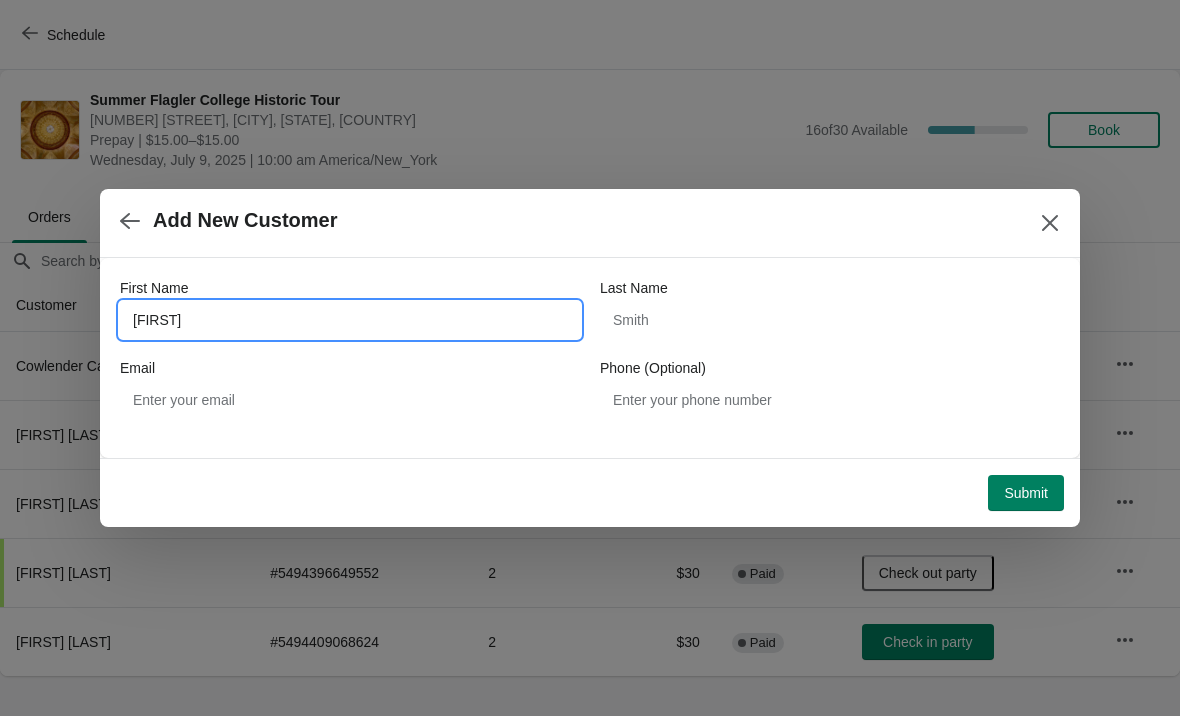 type on "Michelle" 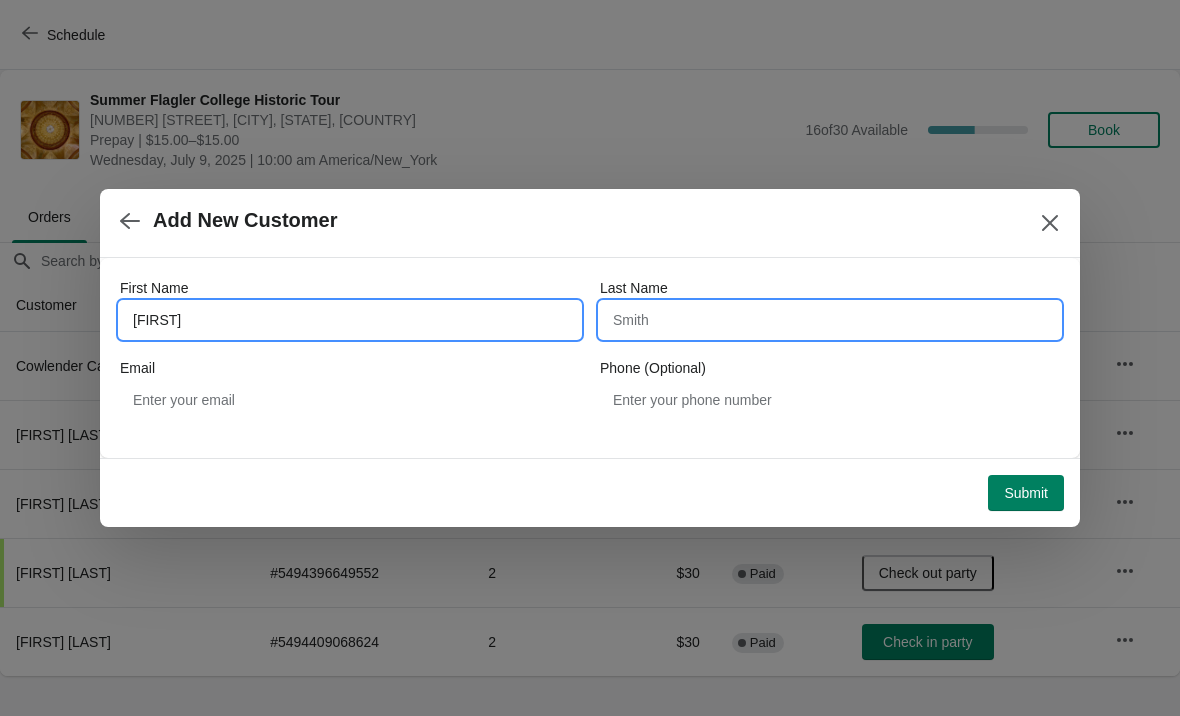 click on "Last Name" at bounding box center [830, 320] 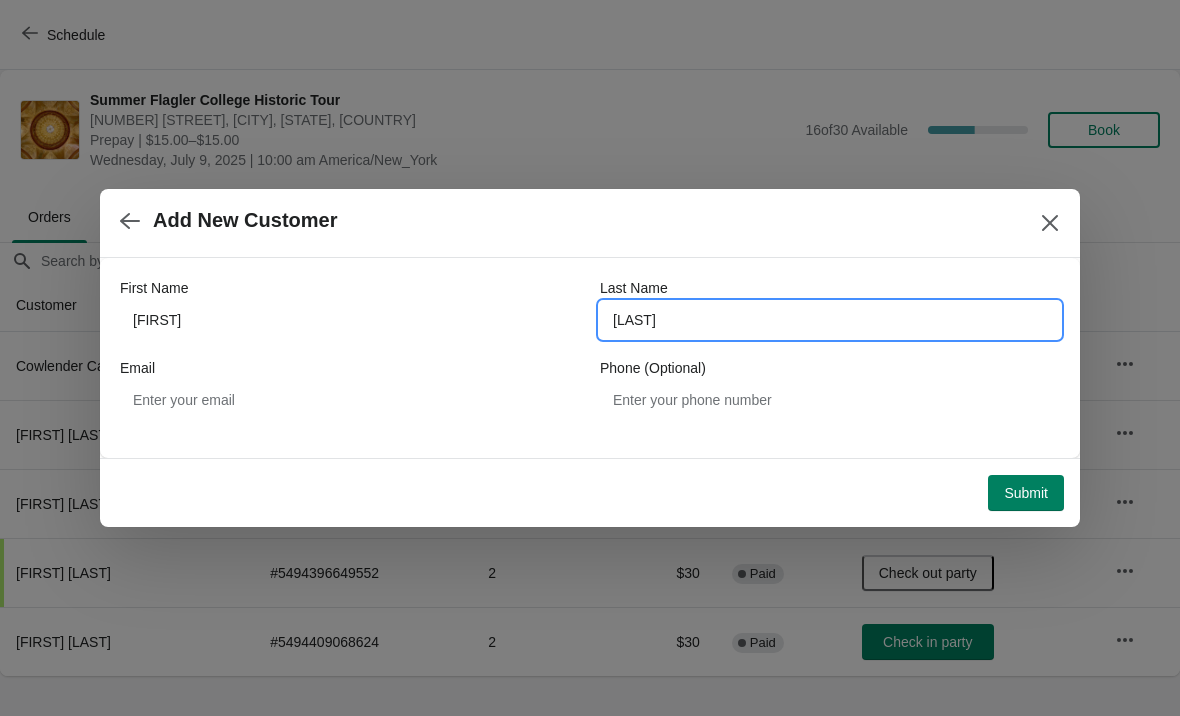 type on "Smith" 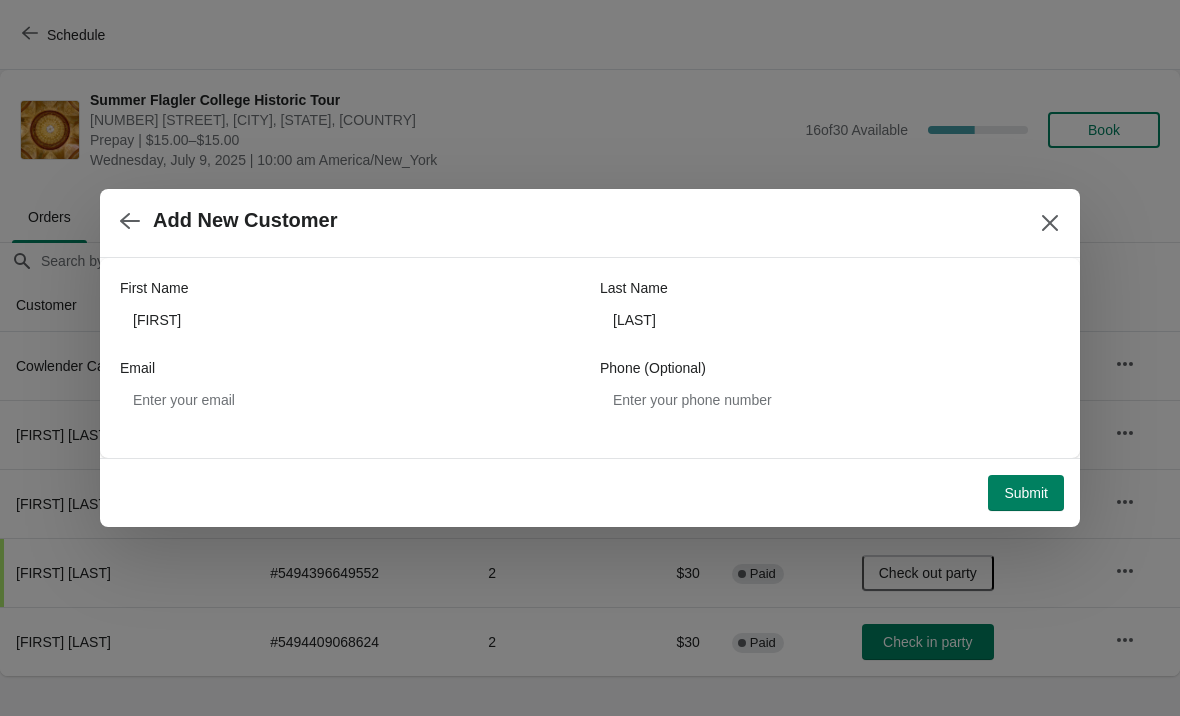click on "Submit" at bounding box center (1026, 493) 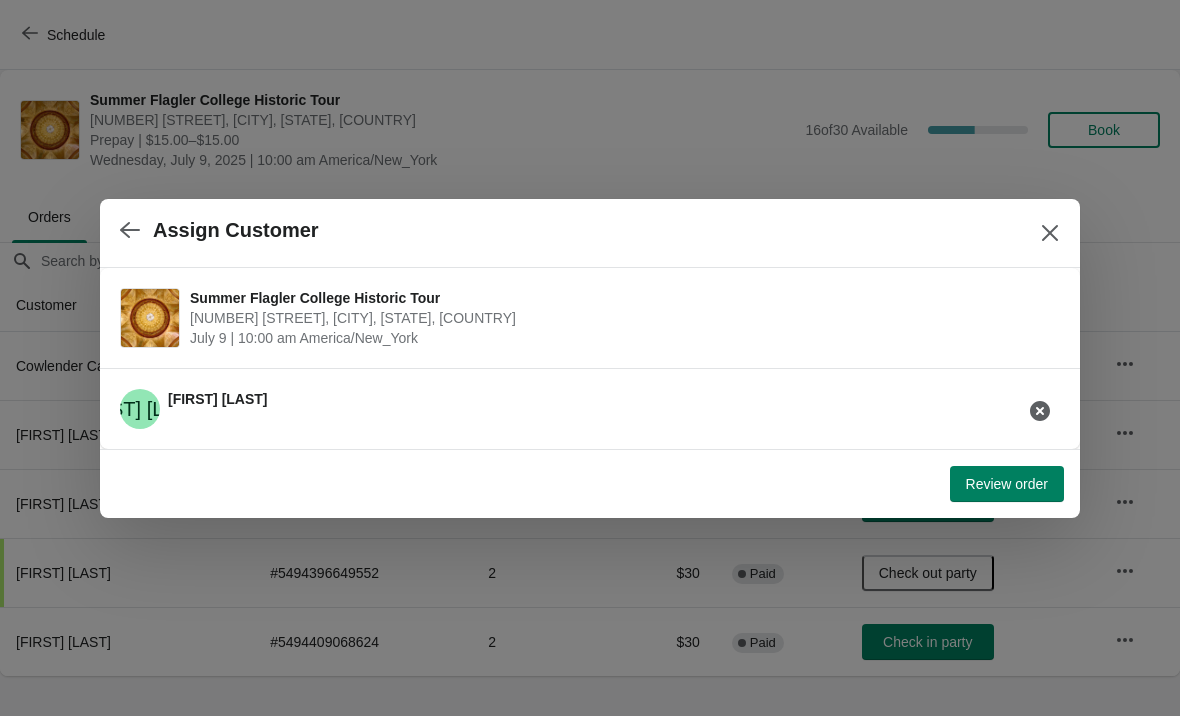 click on "Review order" at bounding box center (1007, 484) 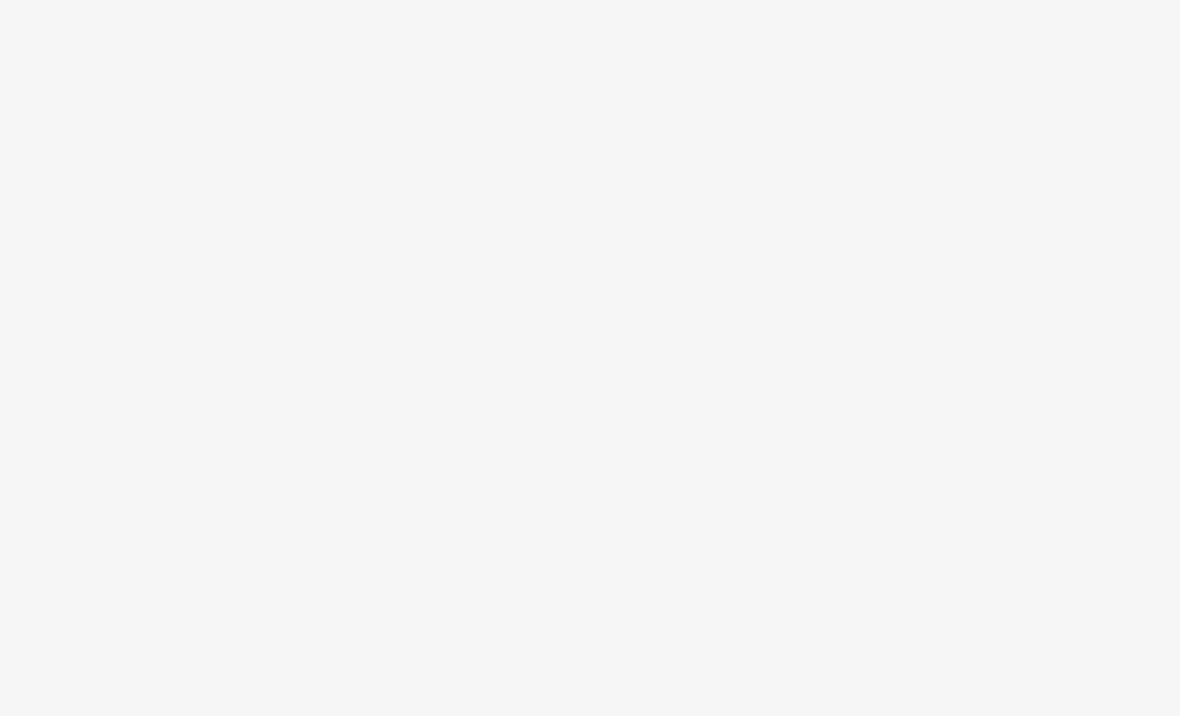 scroll, scrollTop: 0, scrollLeft: 0, axis: both 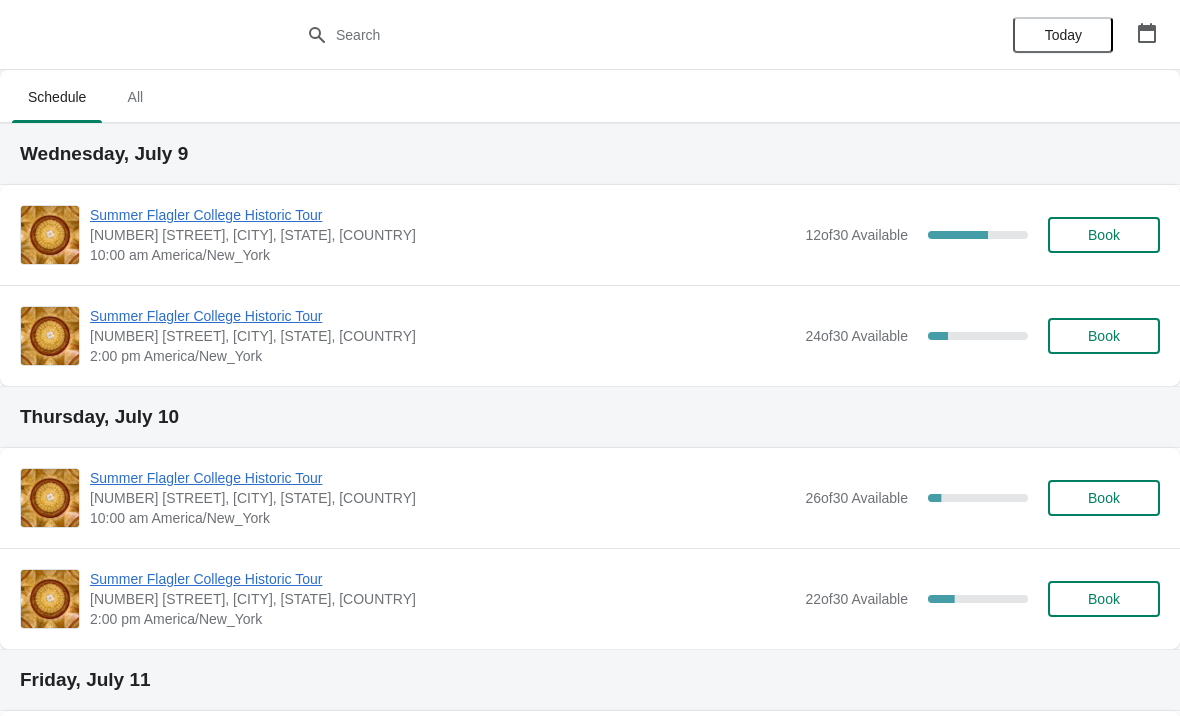 click on "Summer Flagler College Historic Tour" at bounding box center (442, 215) 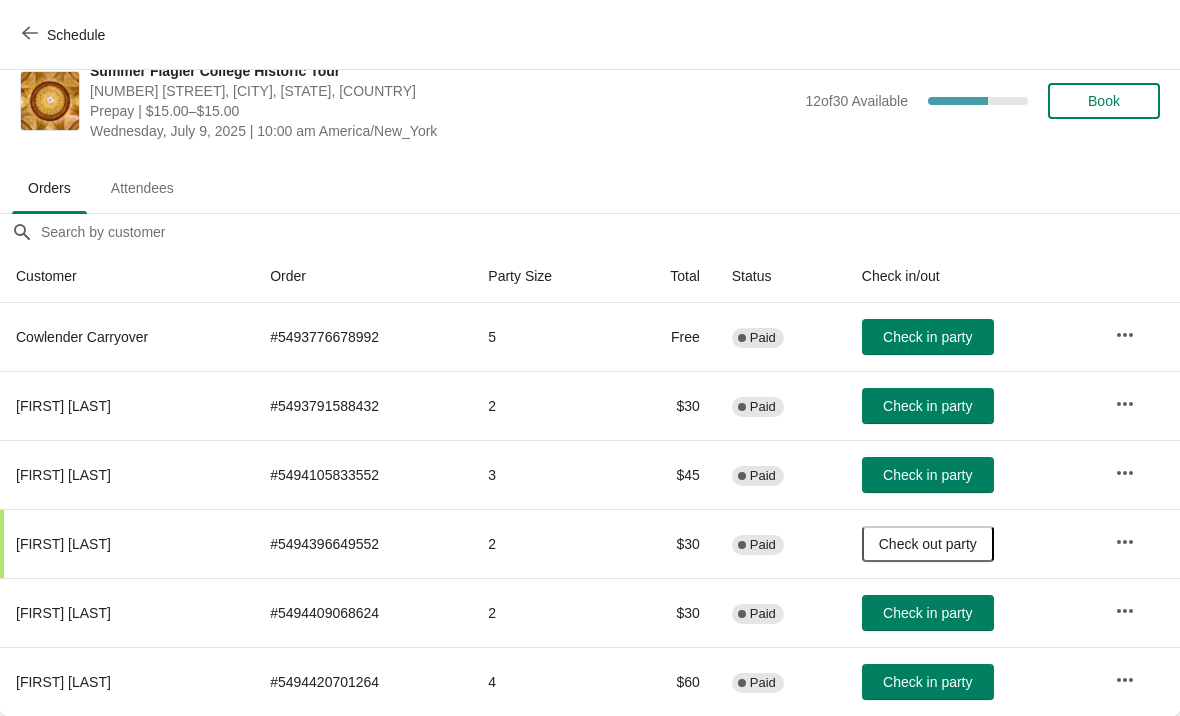 scroll, scrollTop: 29, scrollLeft: 0, axis: vertical 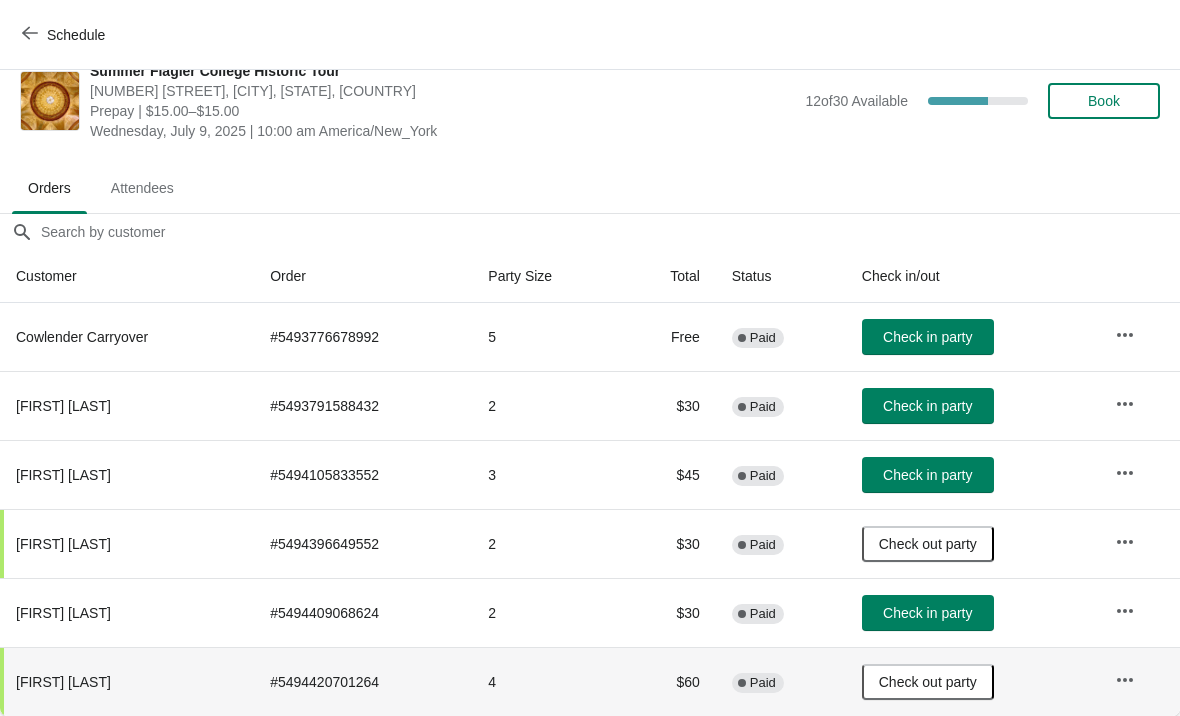 click on "Check in party" at bounding box center [927, 337] 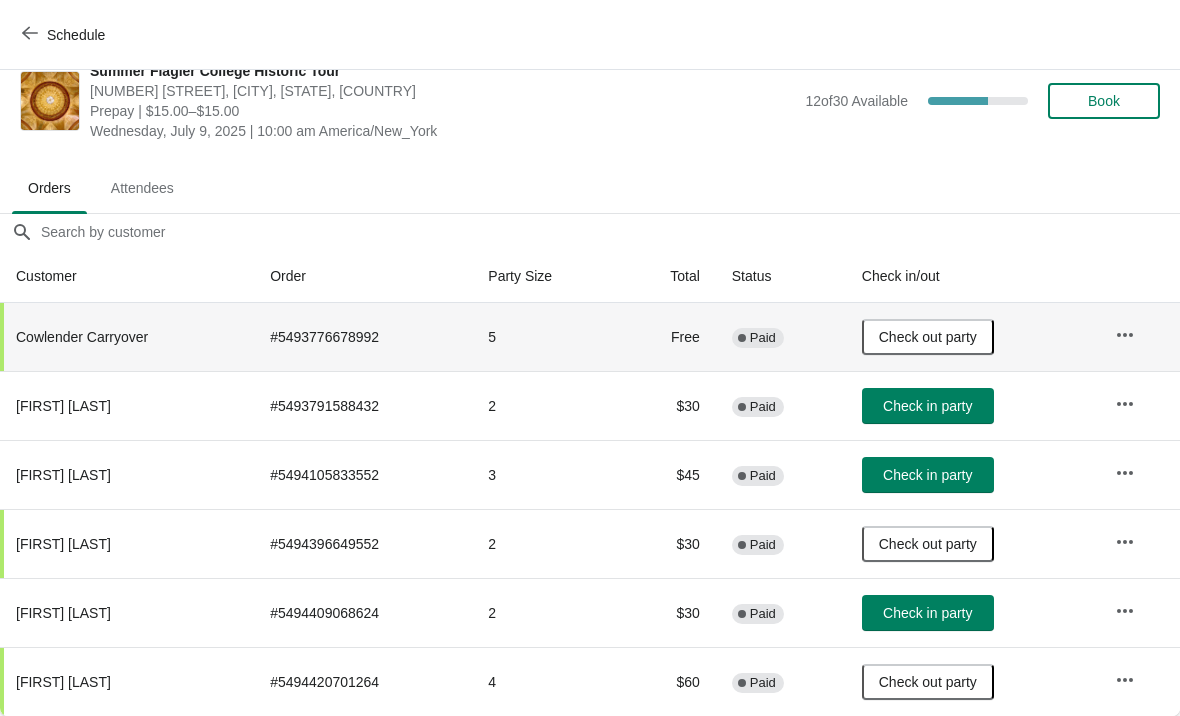 scroll, scrollTop: 29, scrollLeft: 0, axis: vertical 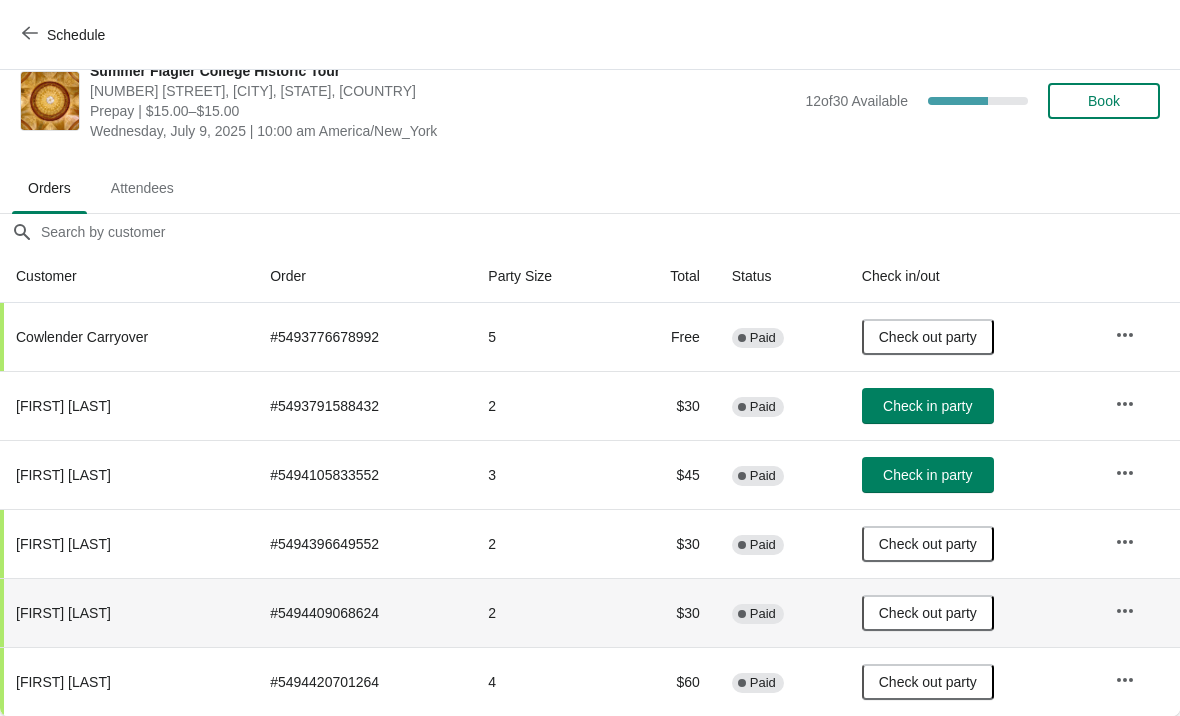 click on "Book" at bounding box center (1104, 101) 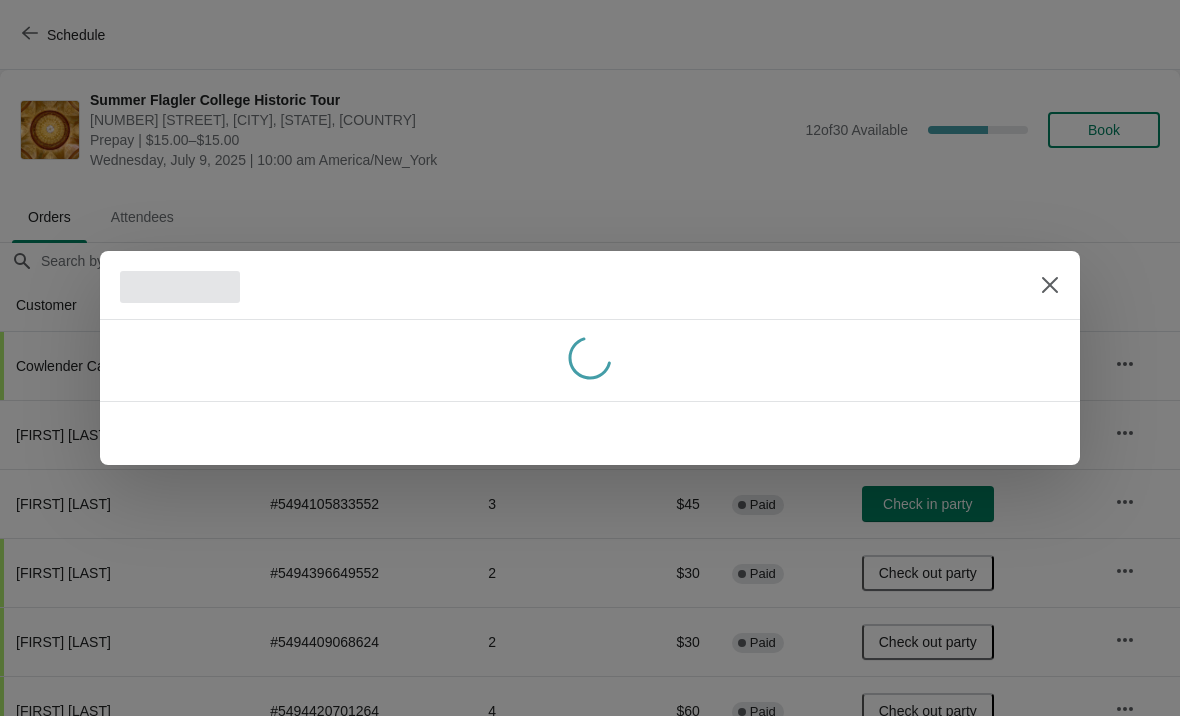 scroll, scrollTop: 0, scrollLeft: 0, axis: both 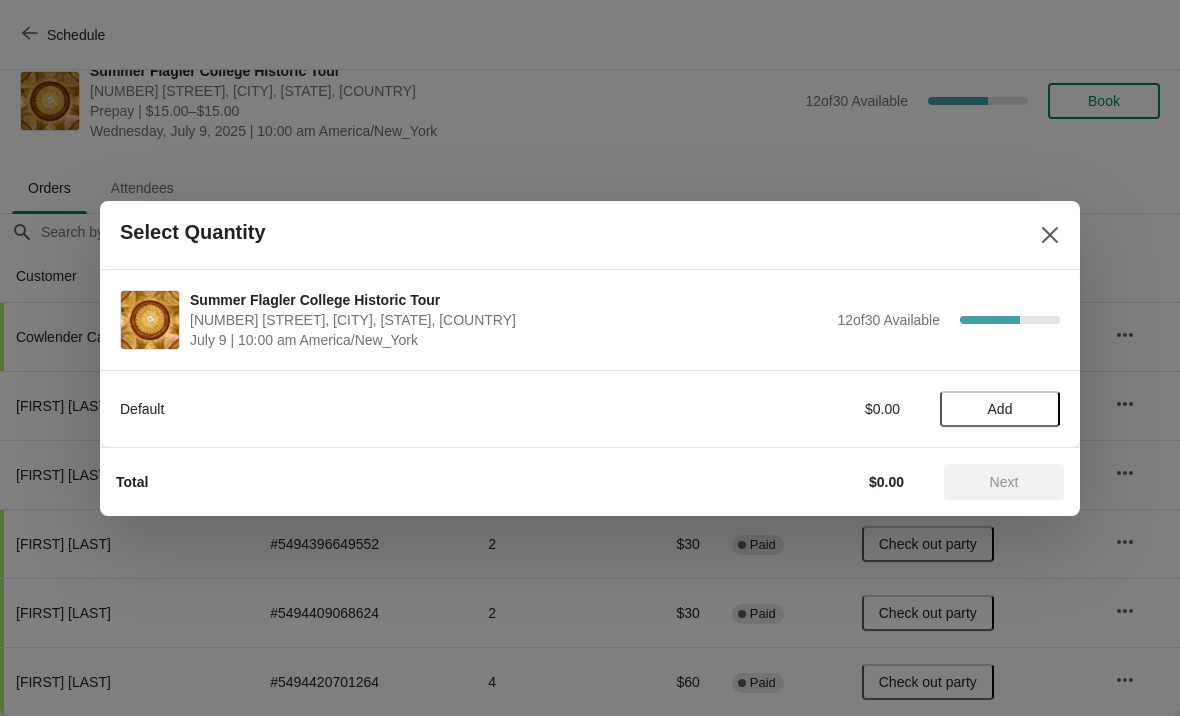 click on "Add" at bounding box center (1000, 409) 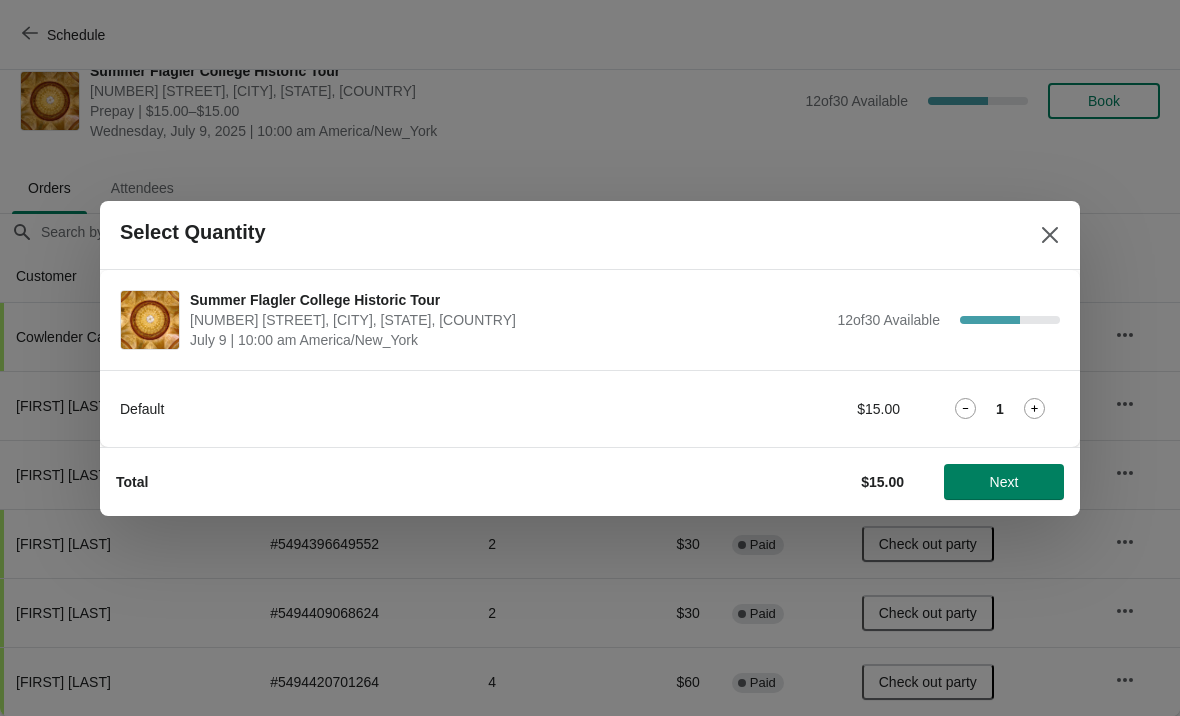 click at bounding box center [1034, 408] 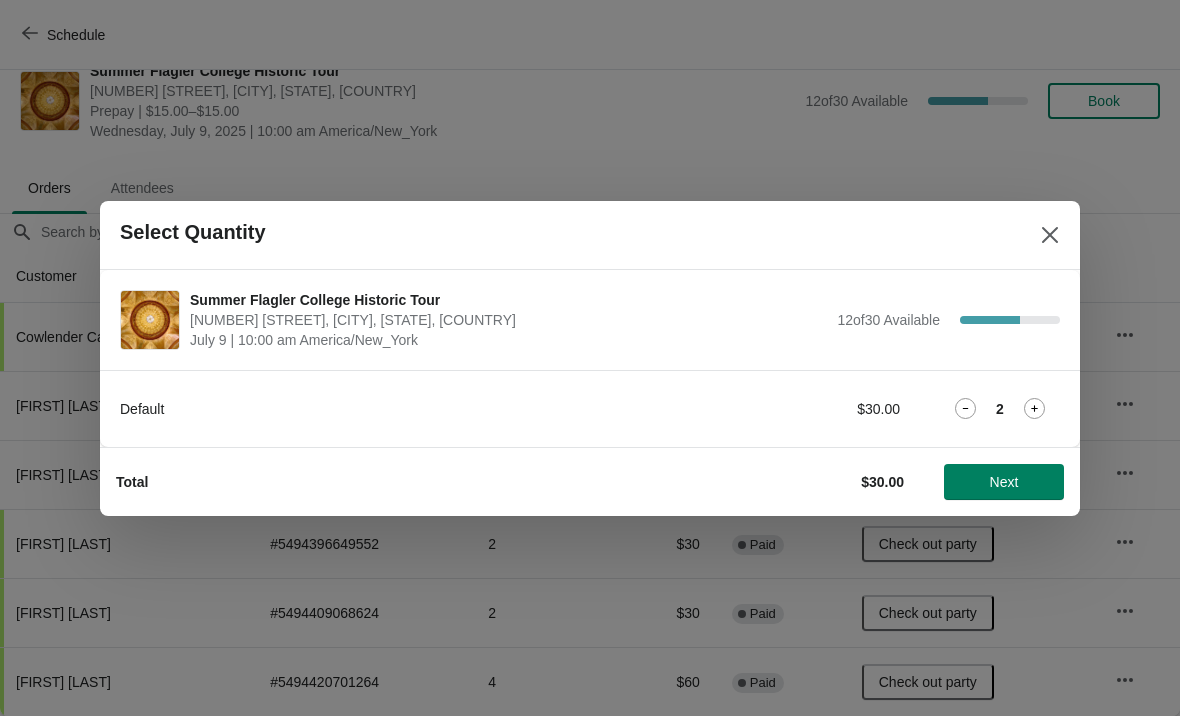 click on "Next" at bounding box center (1004, 482) 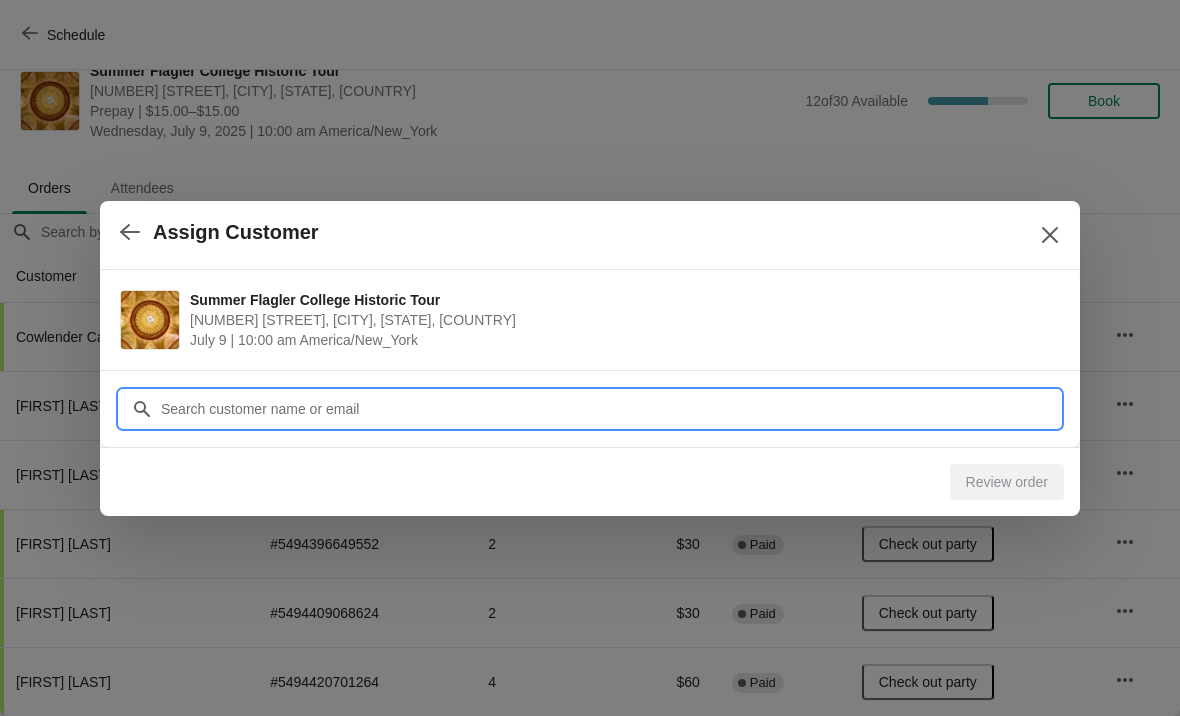 click on "Customer" at bounding box center [610, 409] 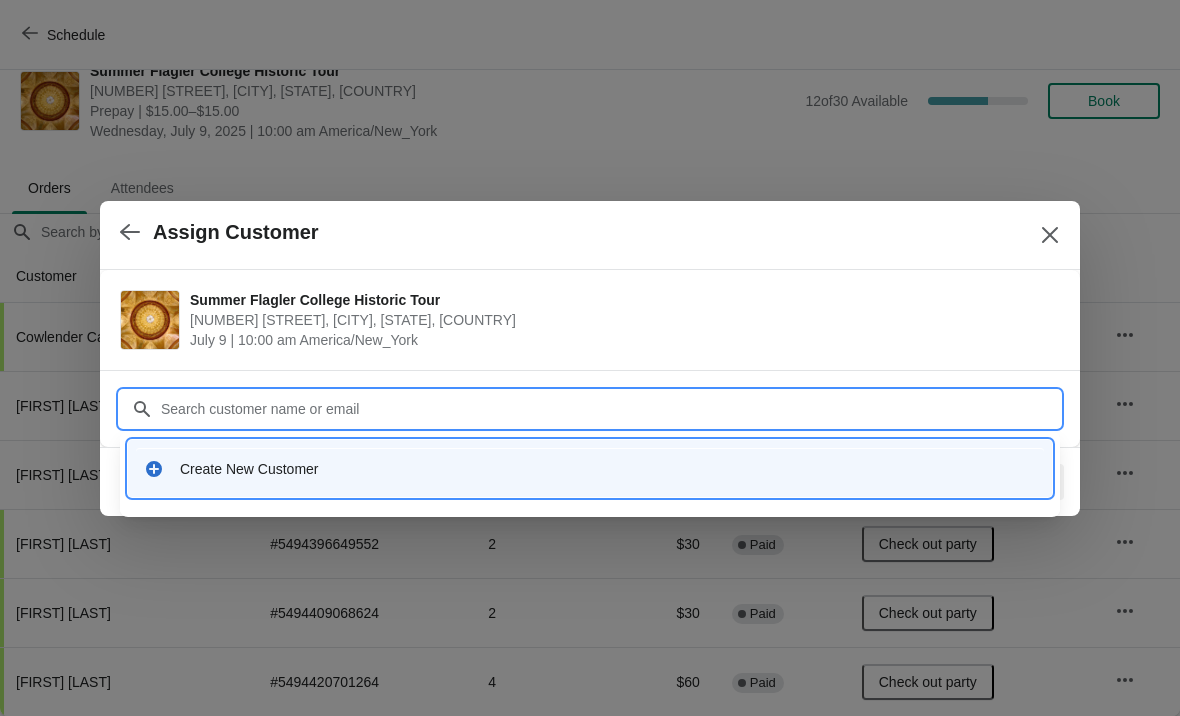 click on "Create New Customer" at bounding box center [608, 469] 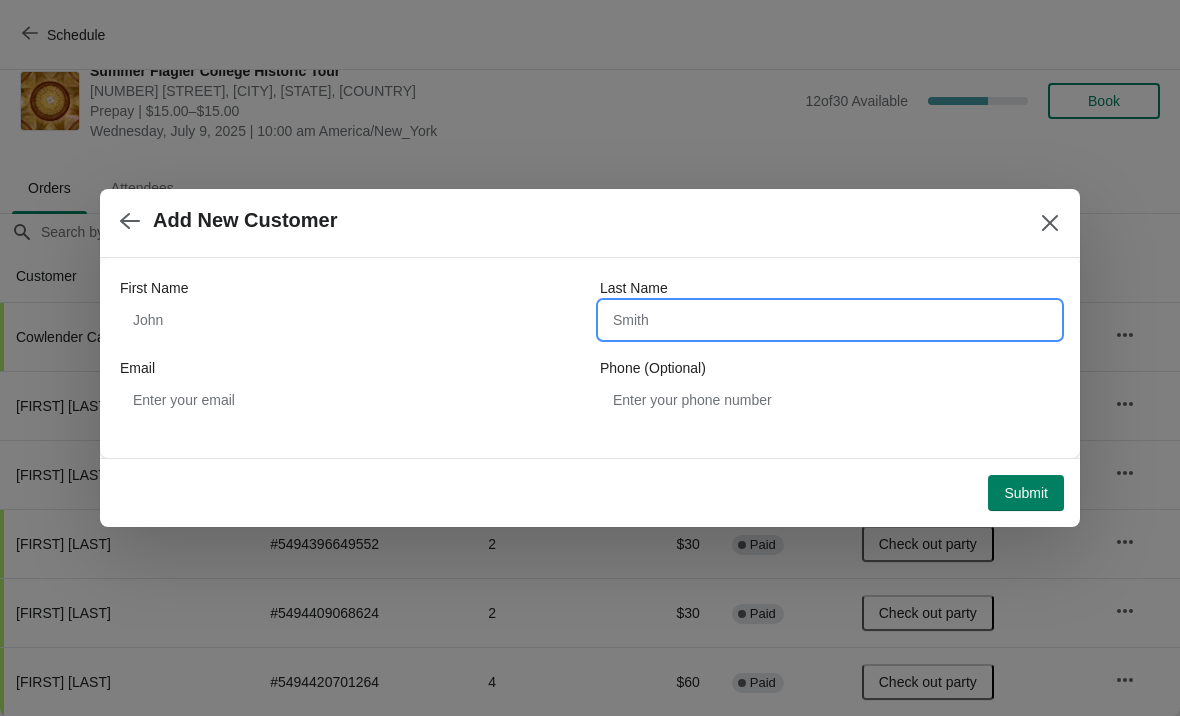 click on "Last Name" at bounding box center (830, 320) 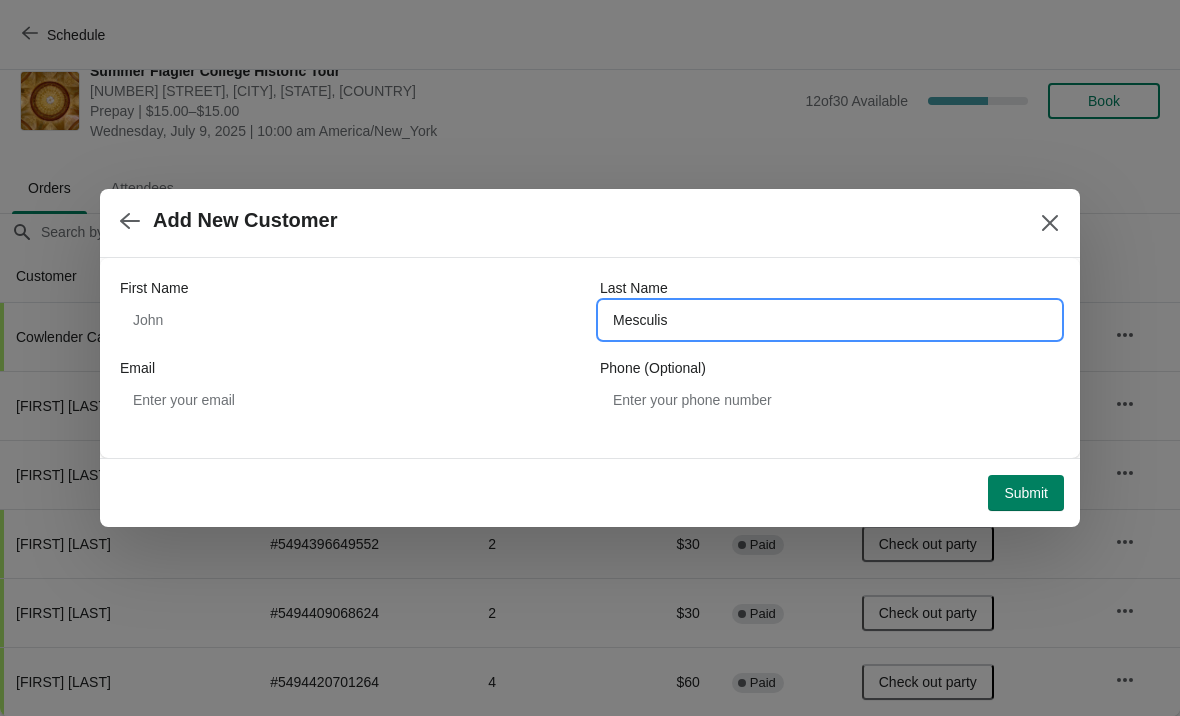 type on "Mesculis" 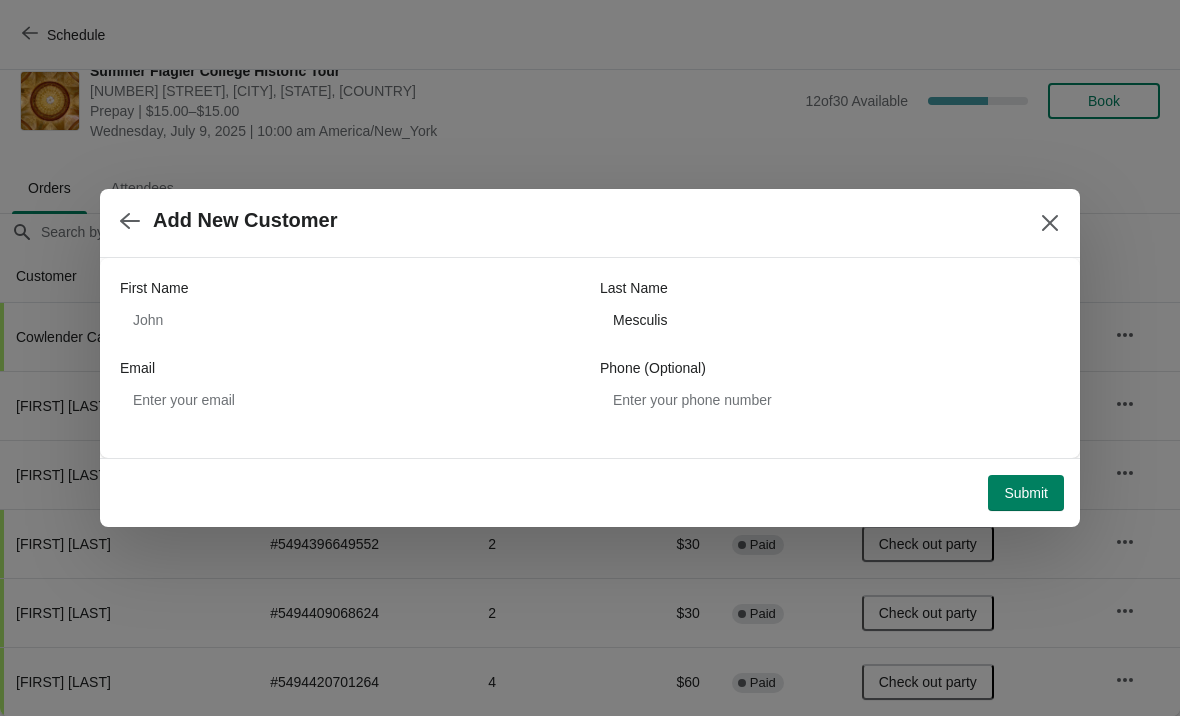 click on "Submit" at bounding box center (1026, 493) 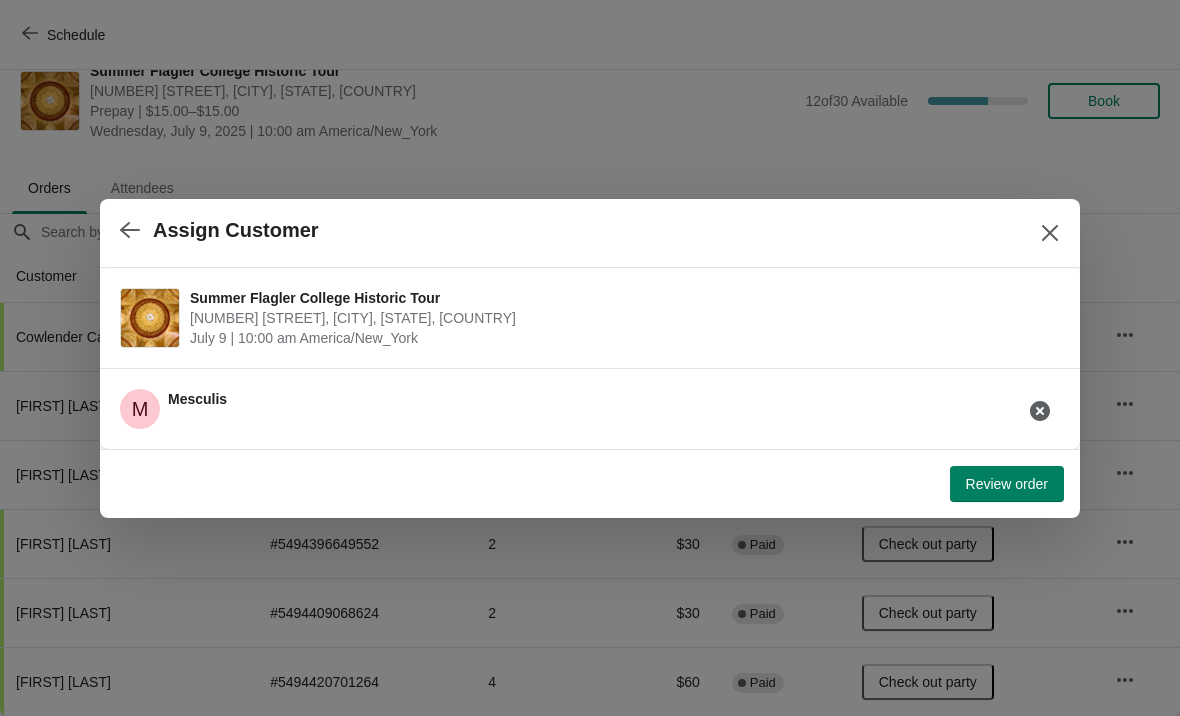 click on "Review order" at bounding box center (1007, 484) 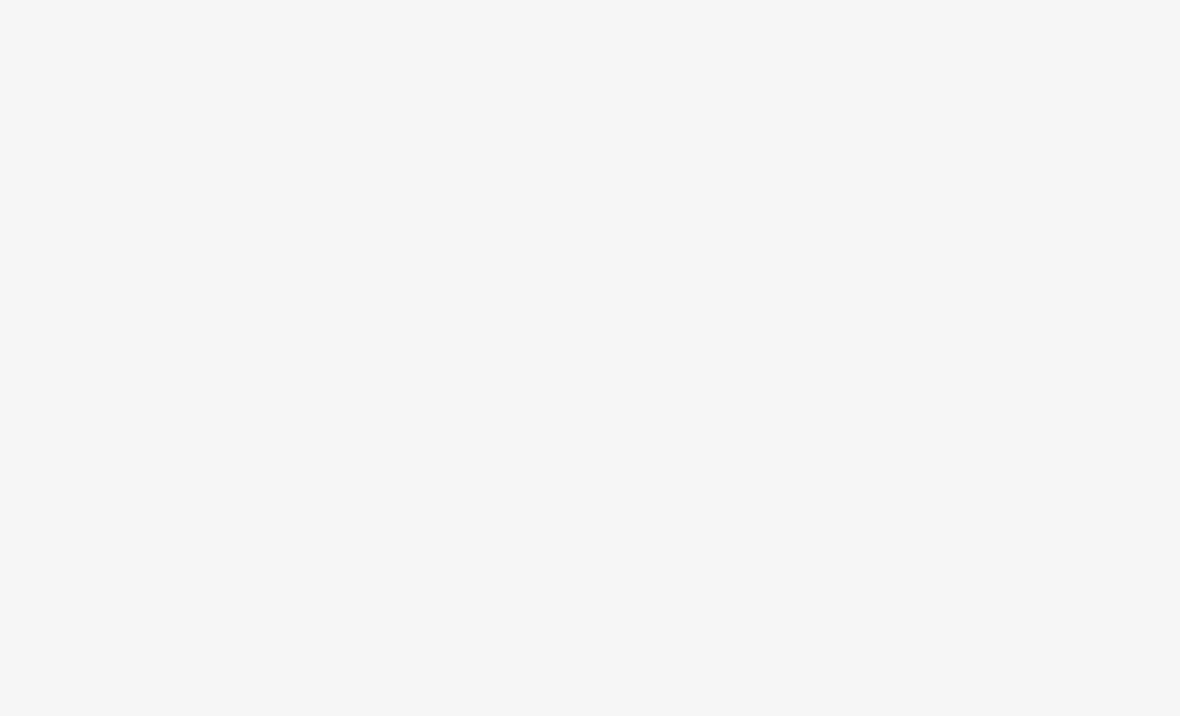 scroll, scrollTop: 0, scrollLeft: 0, axis: both 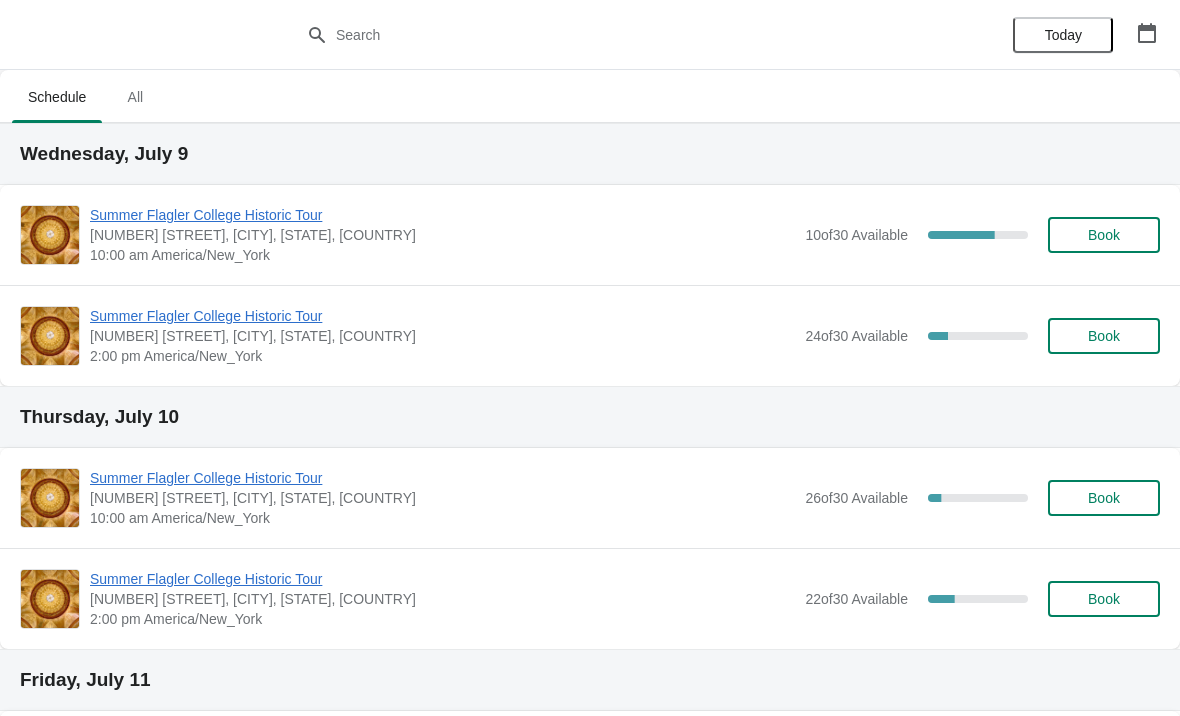click on "Summer Flagler College Historic Tour" at bounding box center (442, 215) 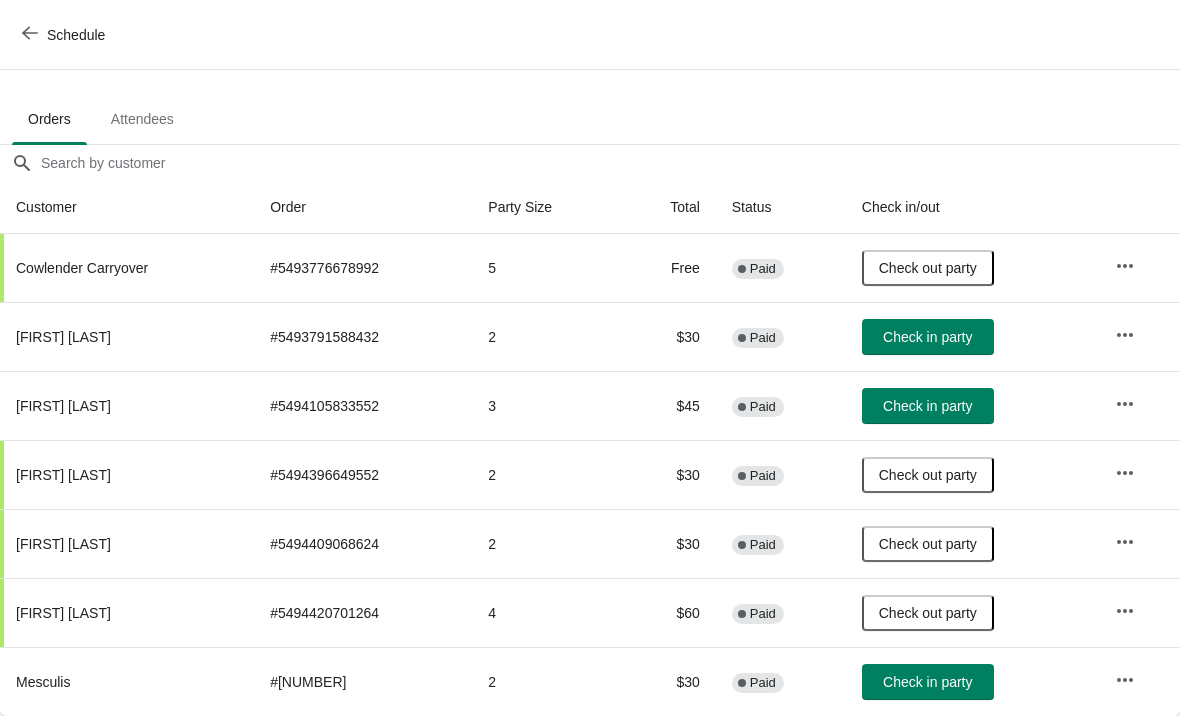 scroll, scrollTop: 98, scrollLeft: 0, axis: vertical 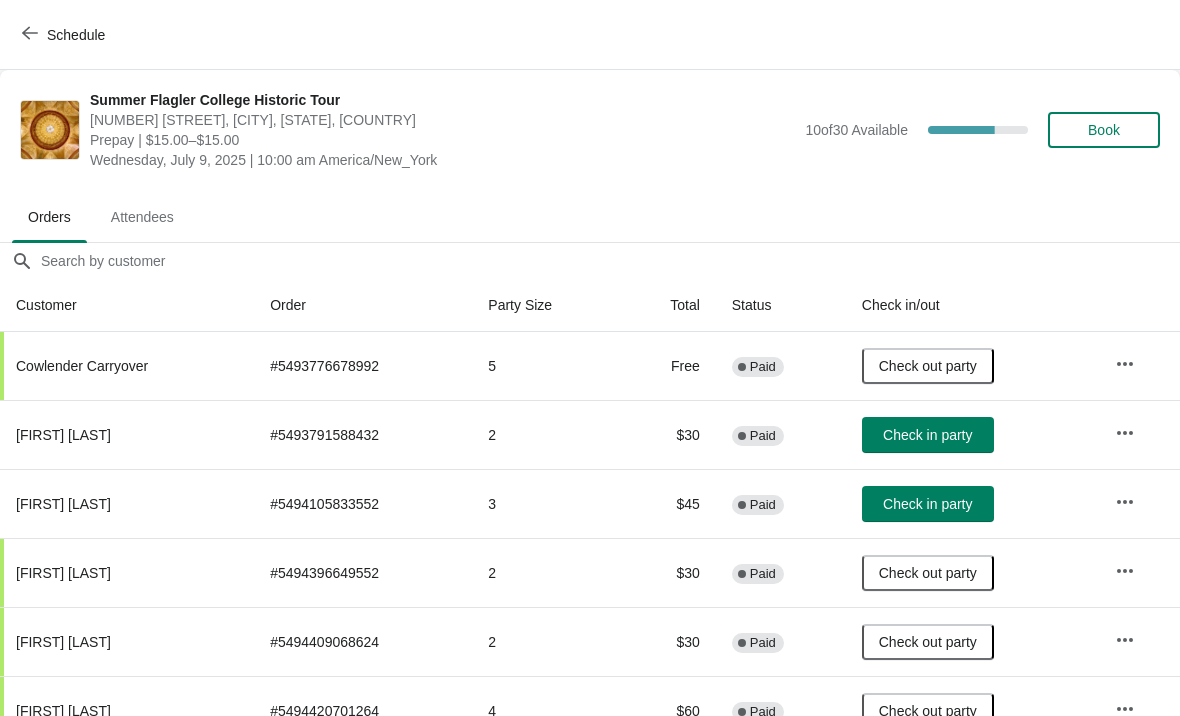 click on "Check in party" at bounding box center [927, 435] 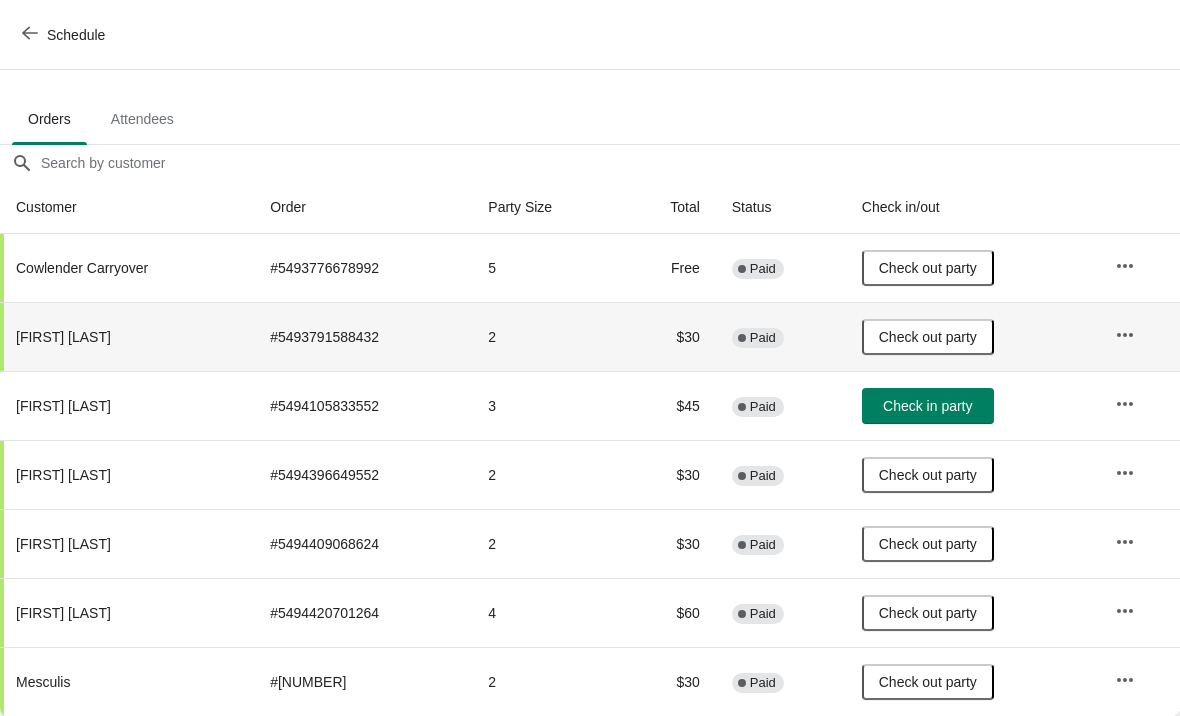 scroll, scrollTop: 98, scrollLeft: 0, axis: vertical 